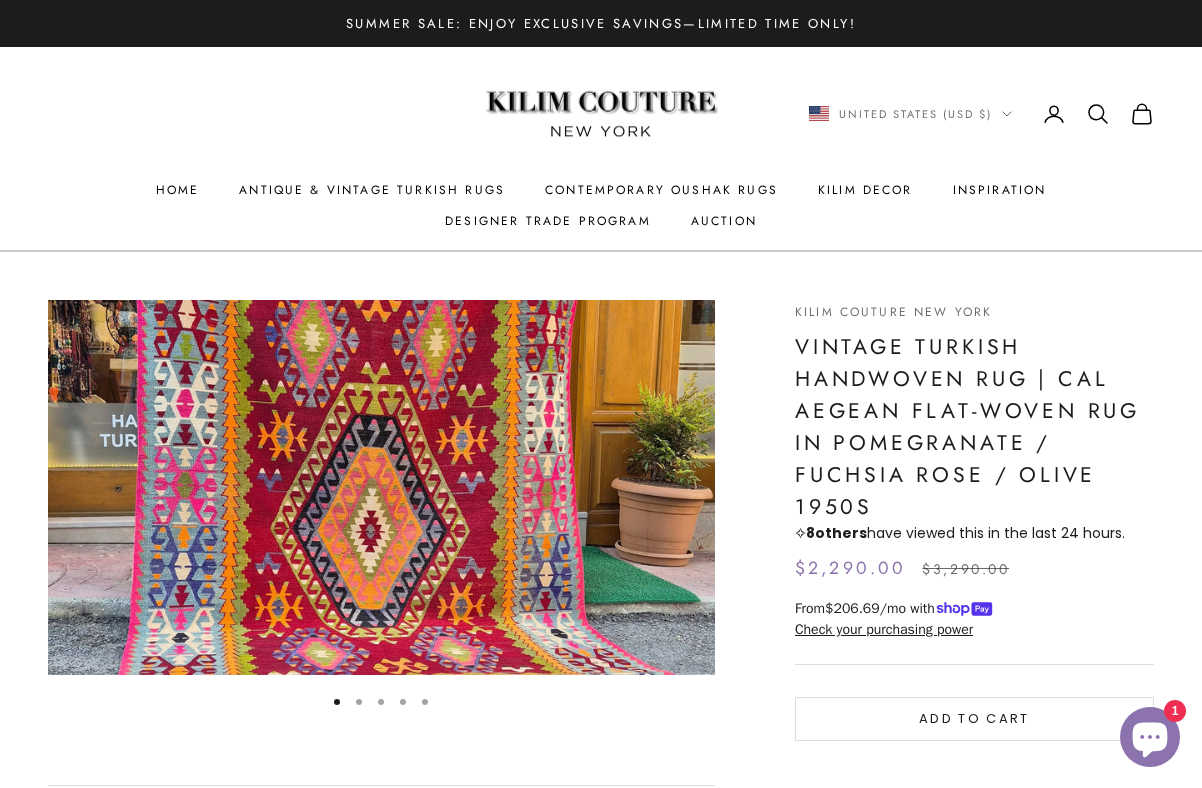 scroll, scrollTop: 0, scrollLeft: 0, axis: both 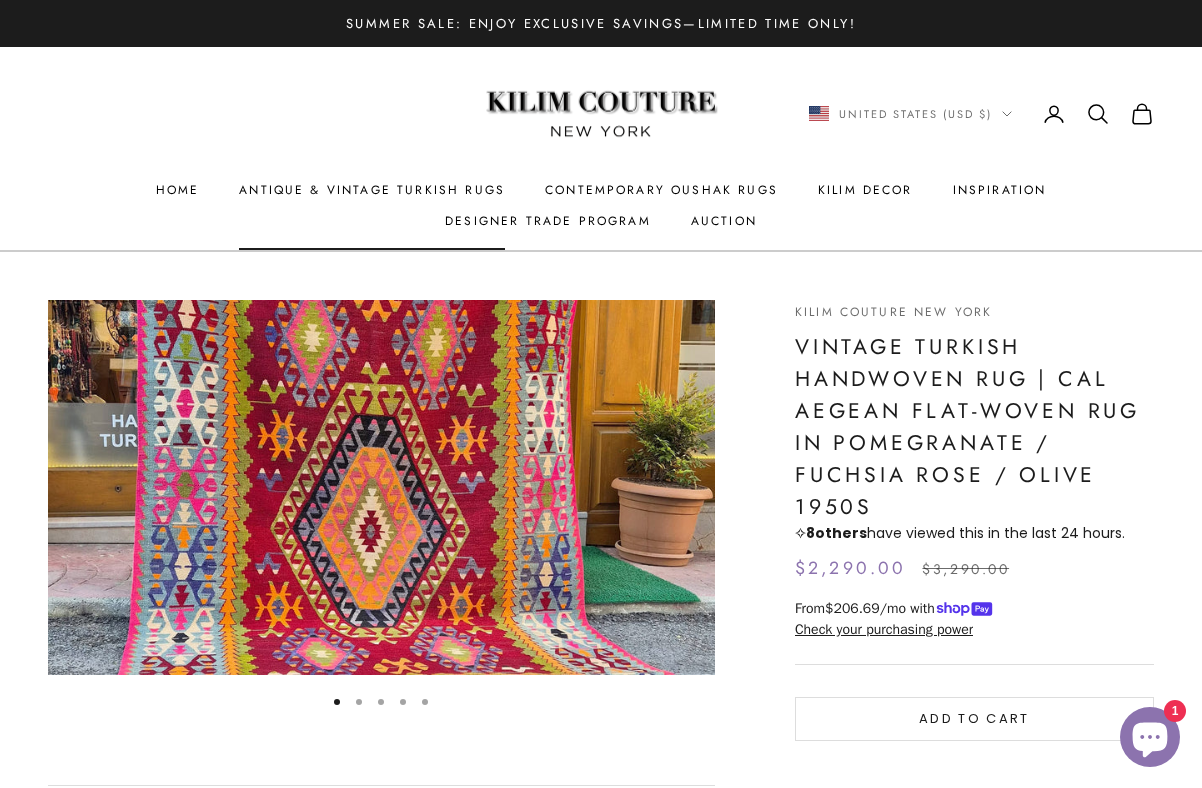 click on "Antique & Vintage Turkish Rugs" at bounding box center (372, 190) 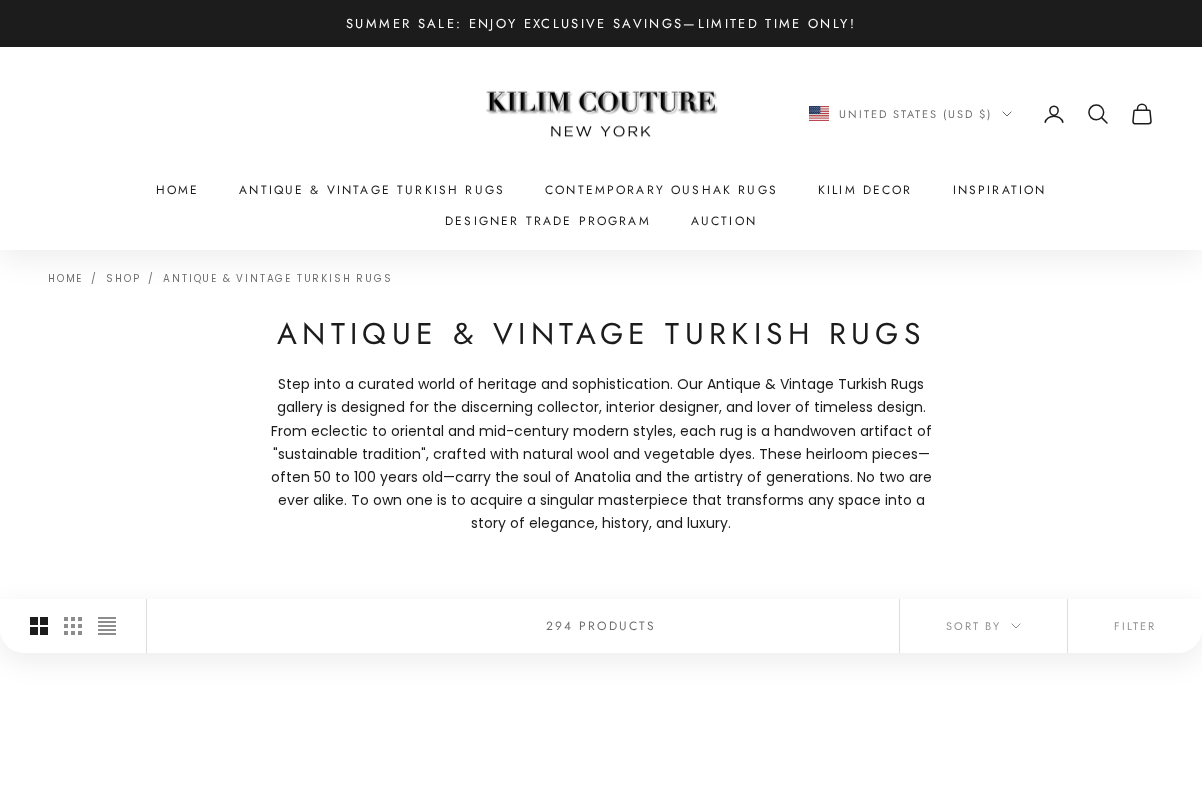 scroll, scrollTop: 0, scrollLeft: 0, axis: both 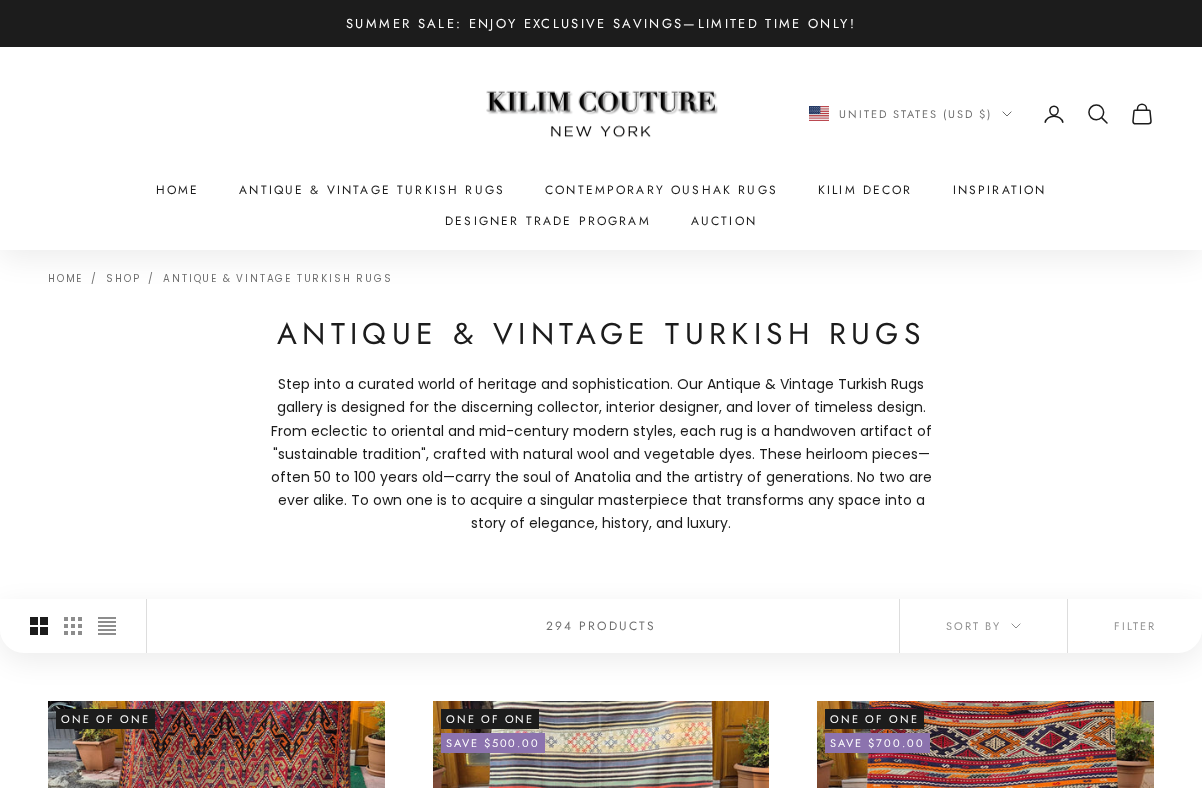 click on "Contemporary Oushak Rugs" at bounding box center (661, 190) 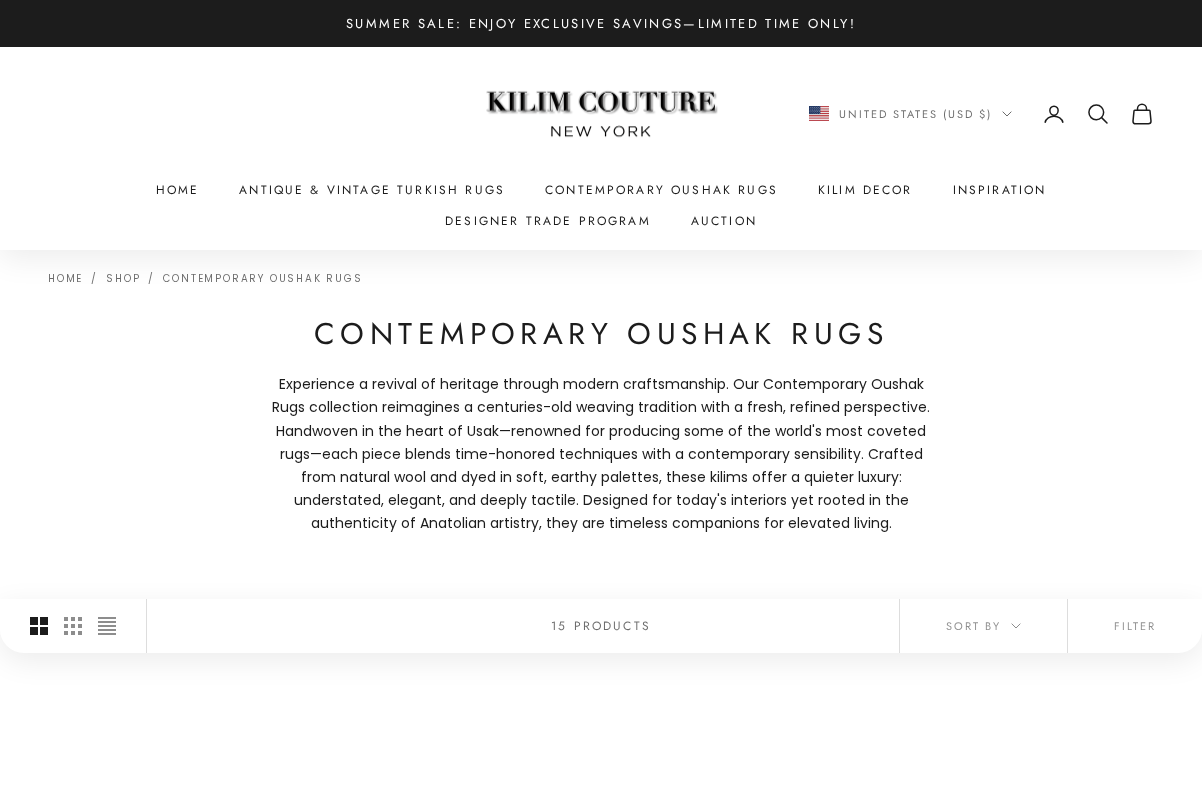 scroll, scrollTop: 0, scrollLeft: 0, axis: both 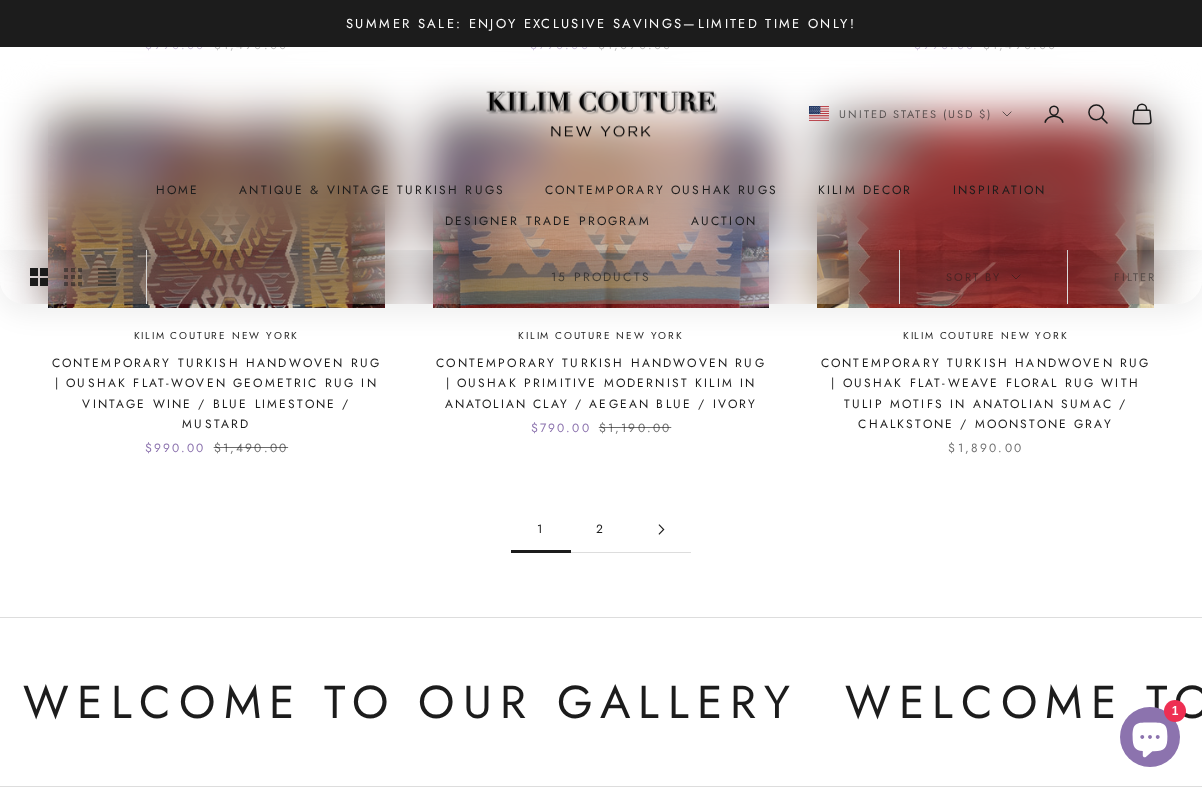 click on "2" at bounding box center [601, 529] 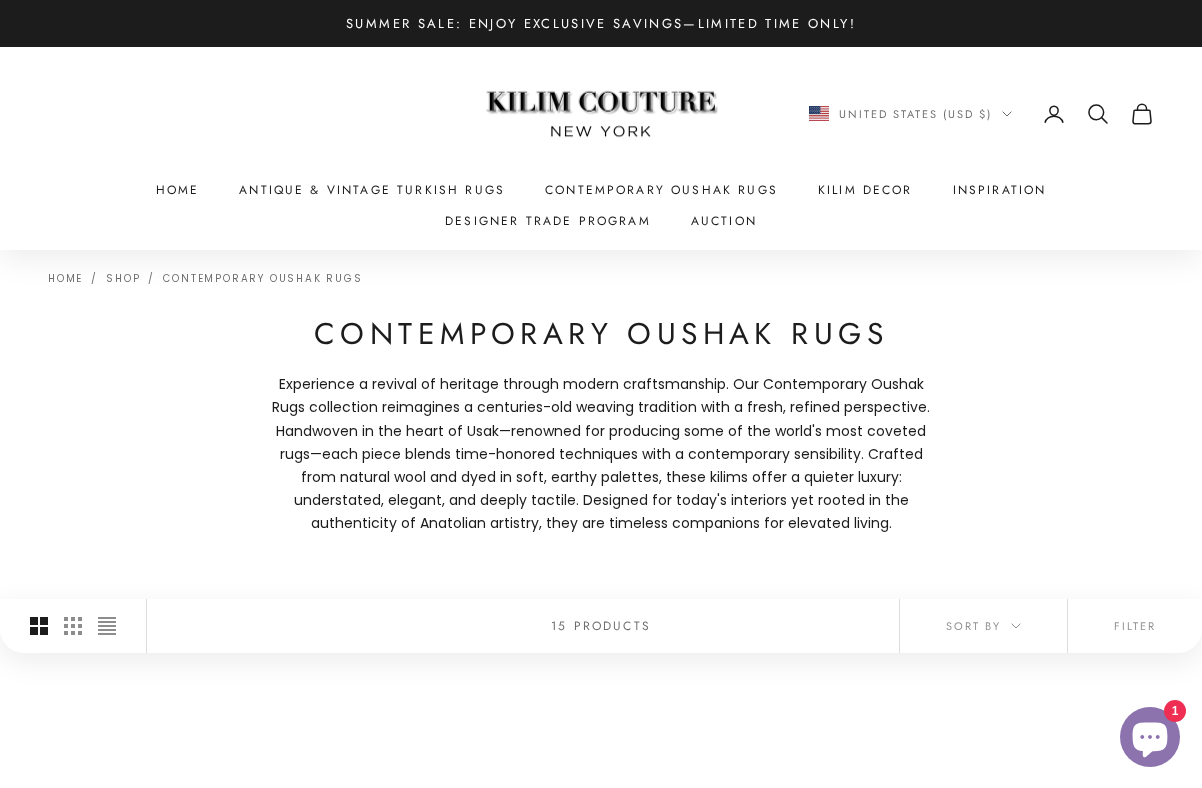 scroll, scrollTop: 0, scrollLeft: 0, axis: both 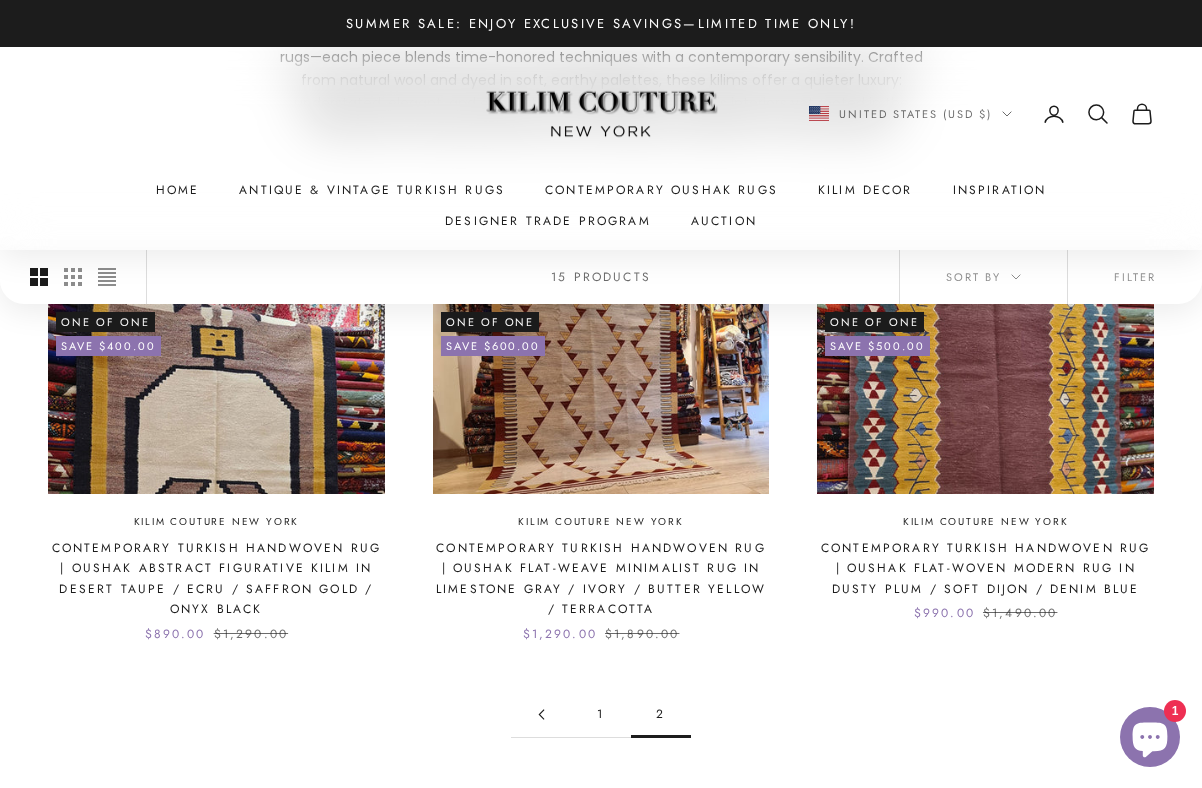 click on "1" at bounding box center [601, 714] 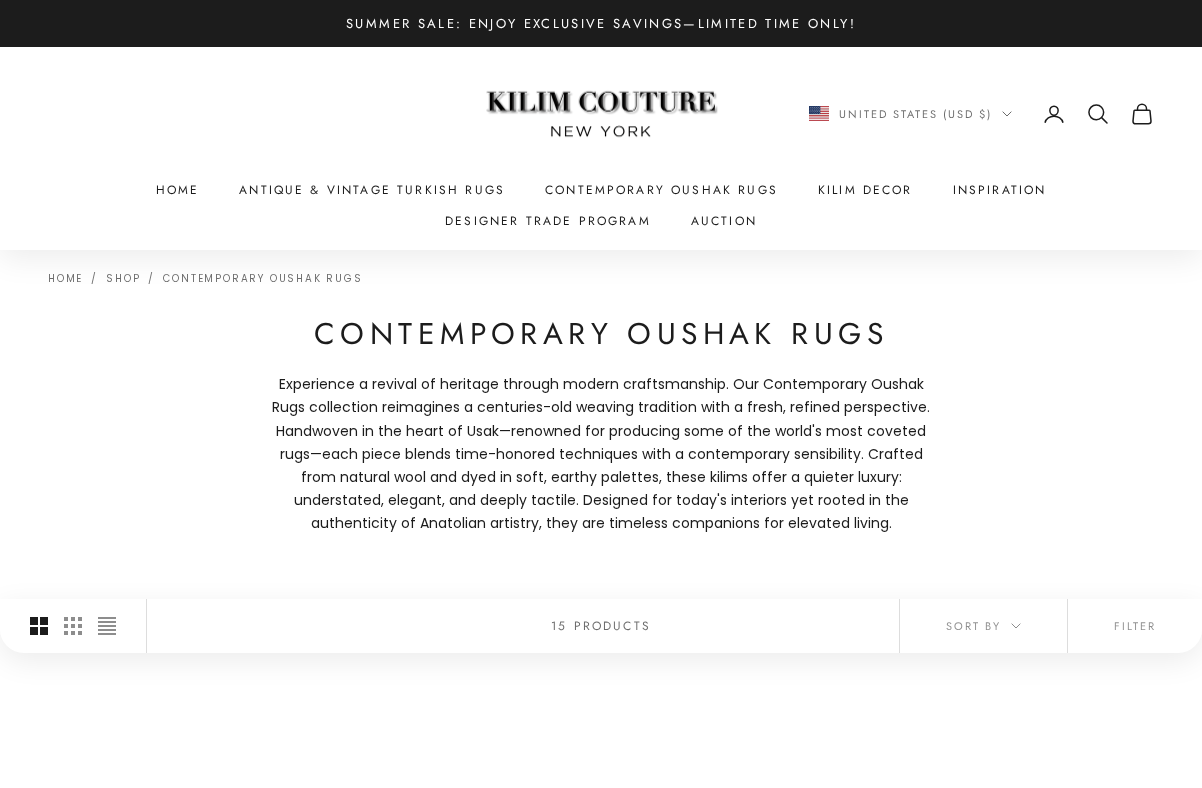scroll, scrollTop: 0, scrollLeft: 0, axis: both 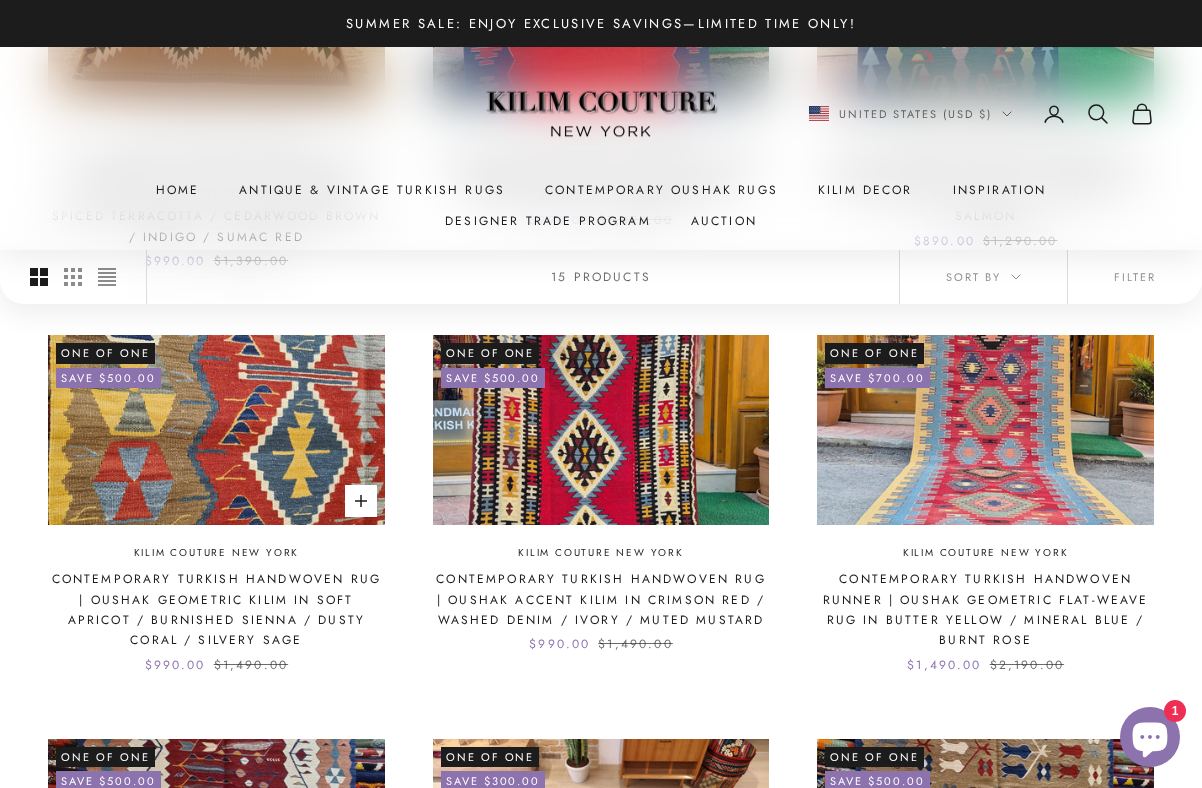 click at bounding box center (216, 429) 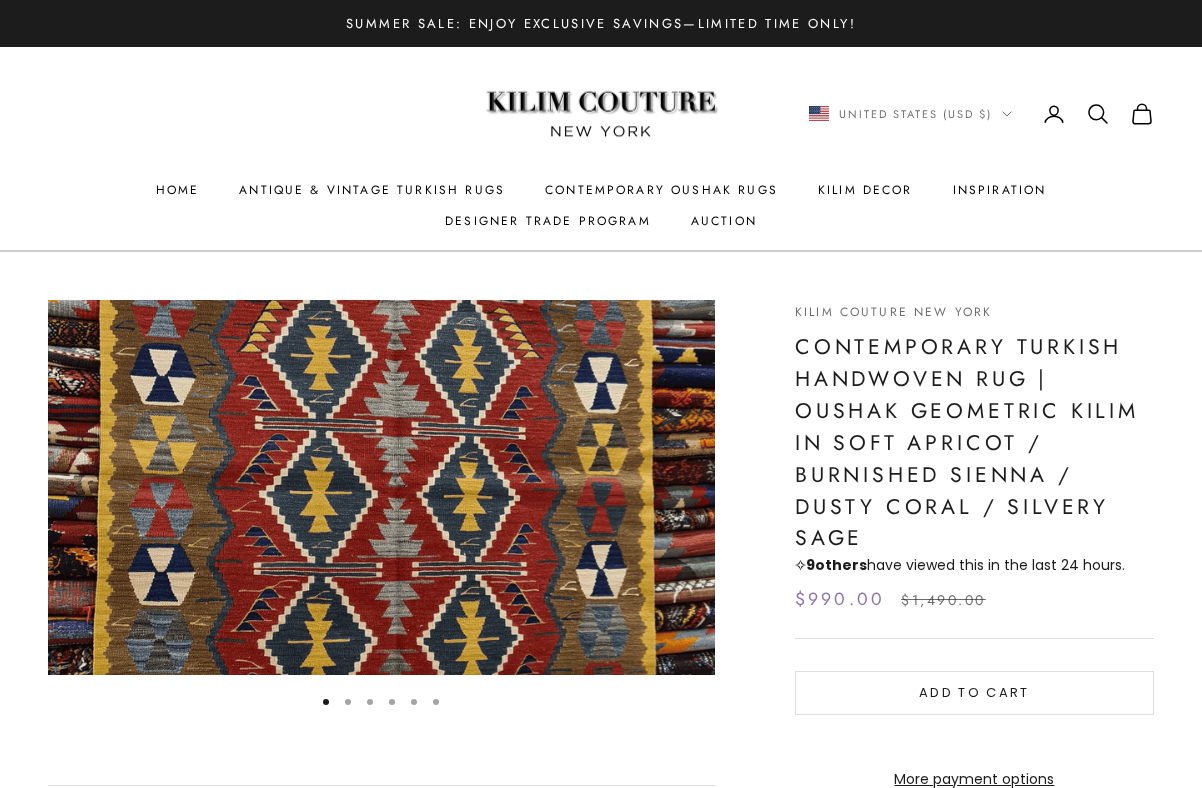 scroll, scrollTop: 0, scrollLeft: 0, axis: both 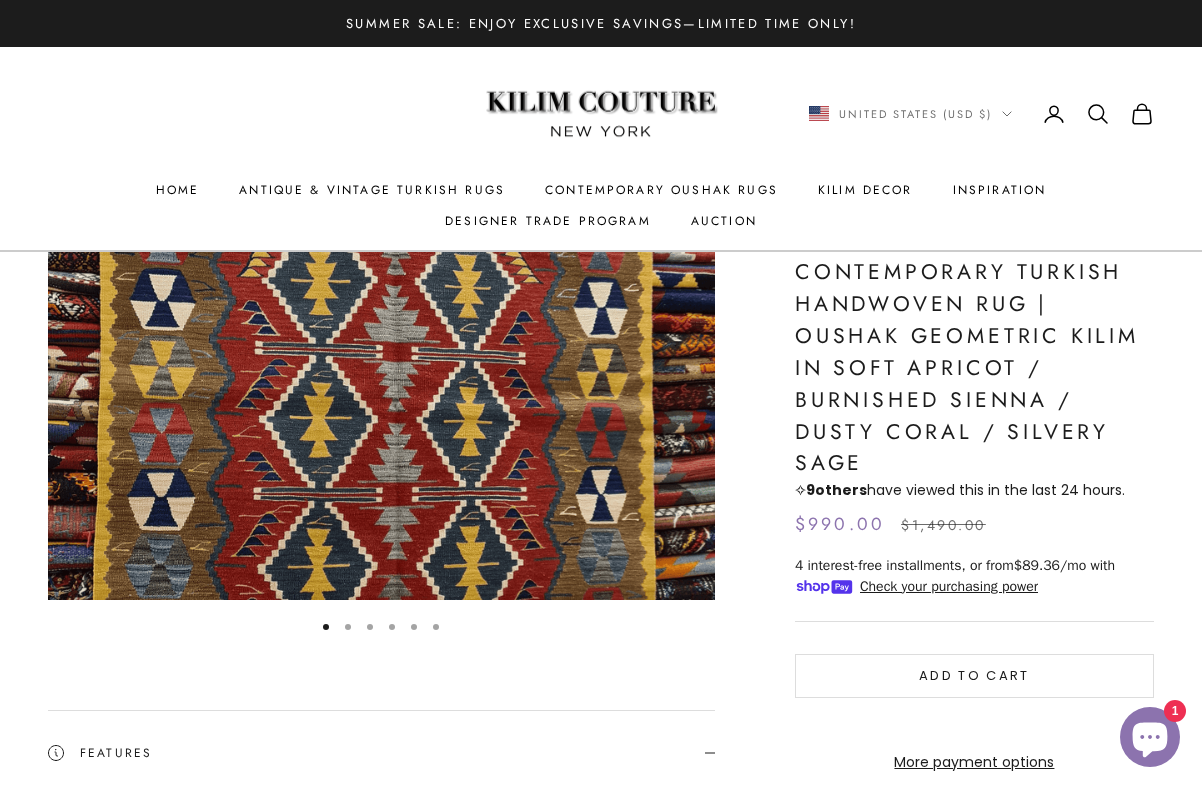click on "Go to item 3" 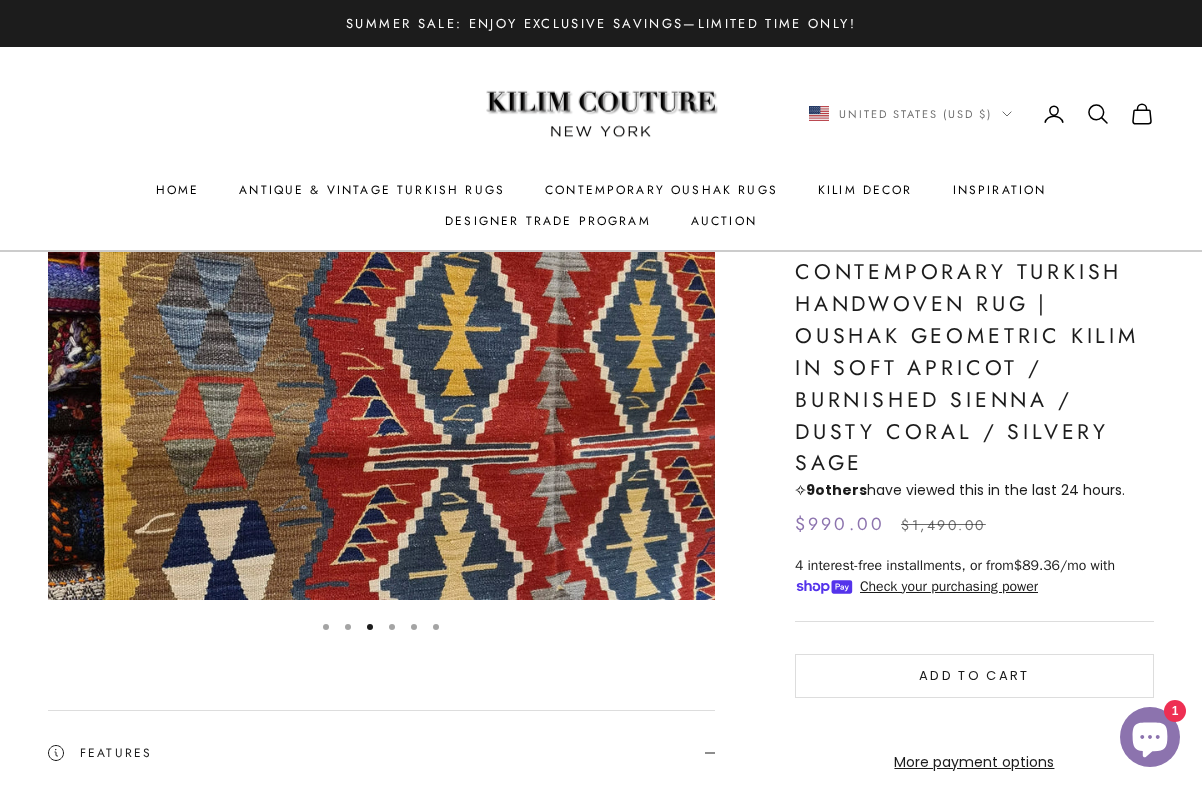 click on "Go to item 5" 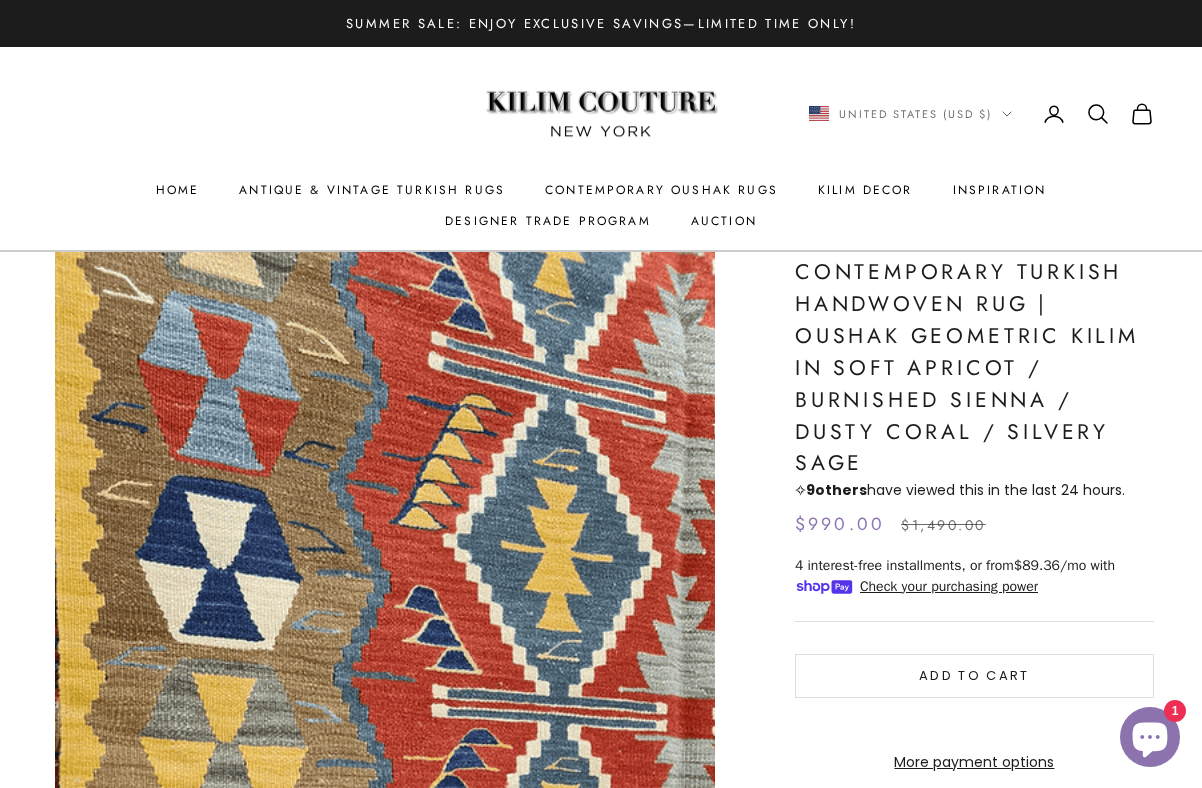 scroll, scrollTop: 0, scrollLeft: 2763, axis: horizontal 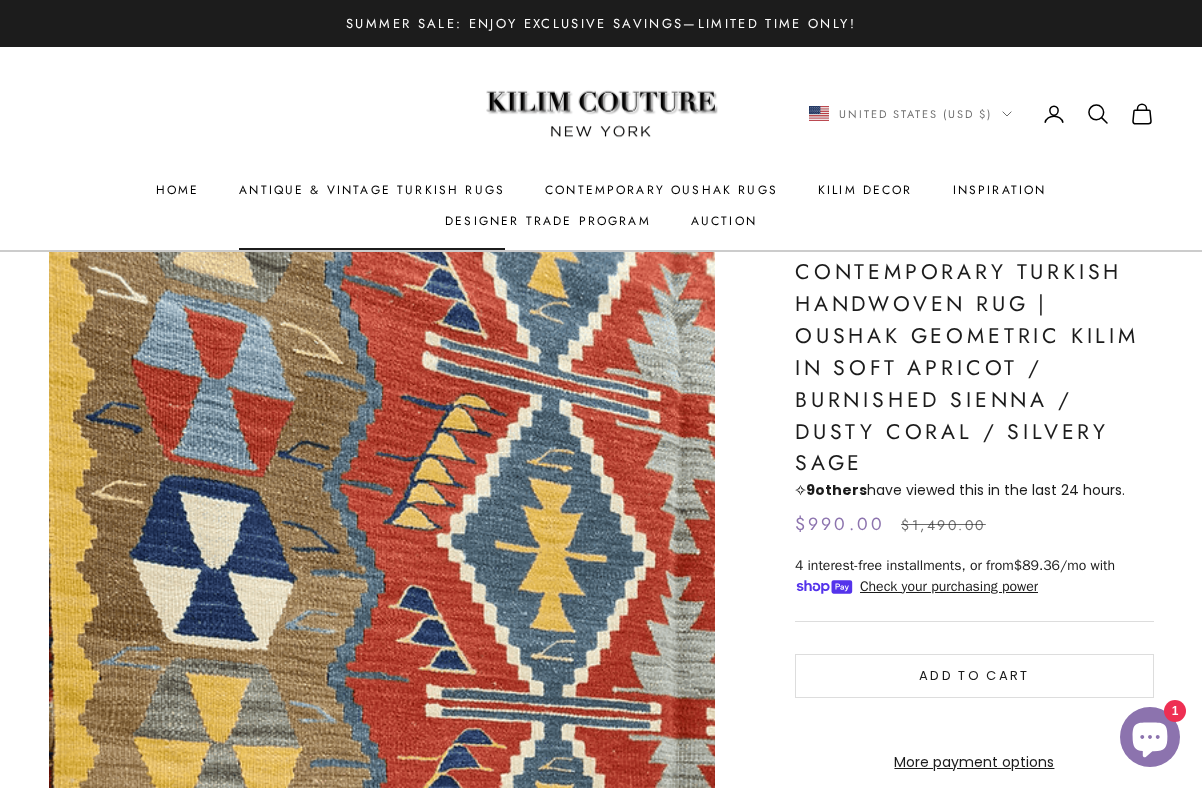 click on "Antique & Vintage Turkish Rugs" at bounding box center (372, 190) 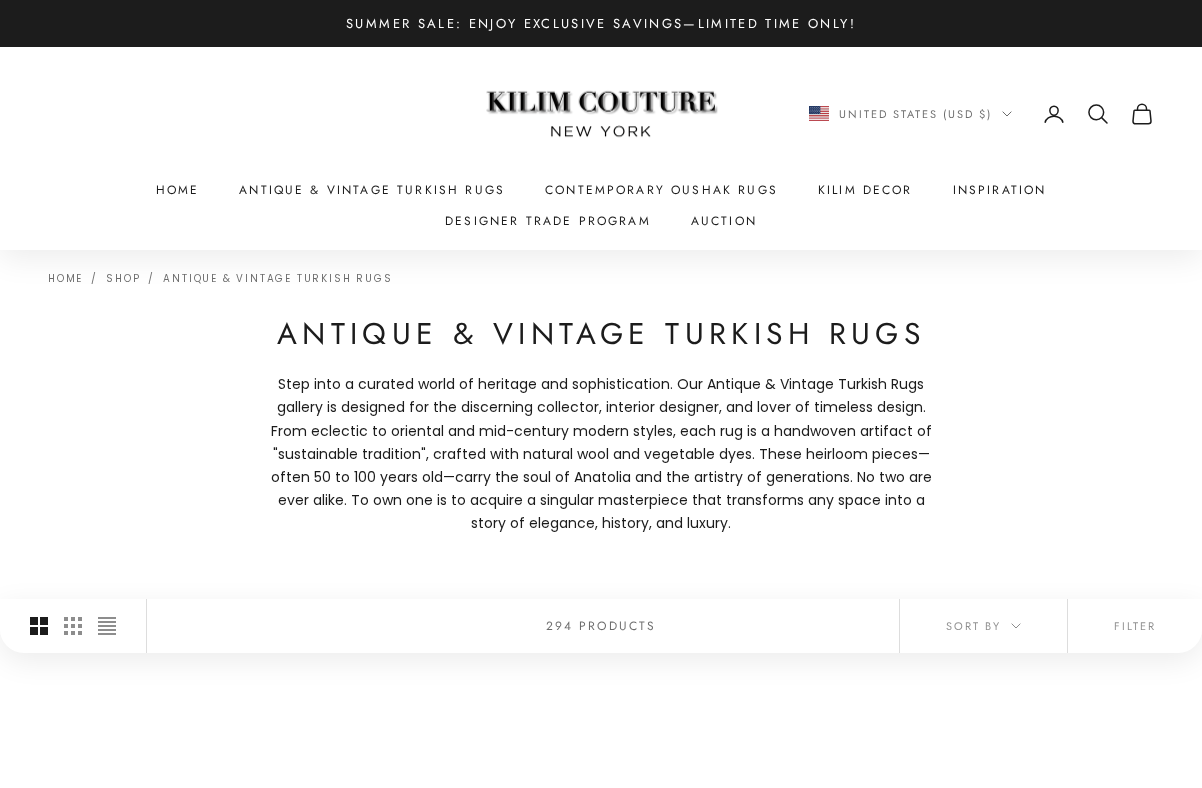 scroll, scrollTop: 0, scrollLeft: 0, axis: both 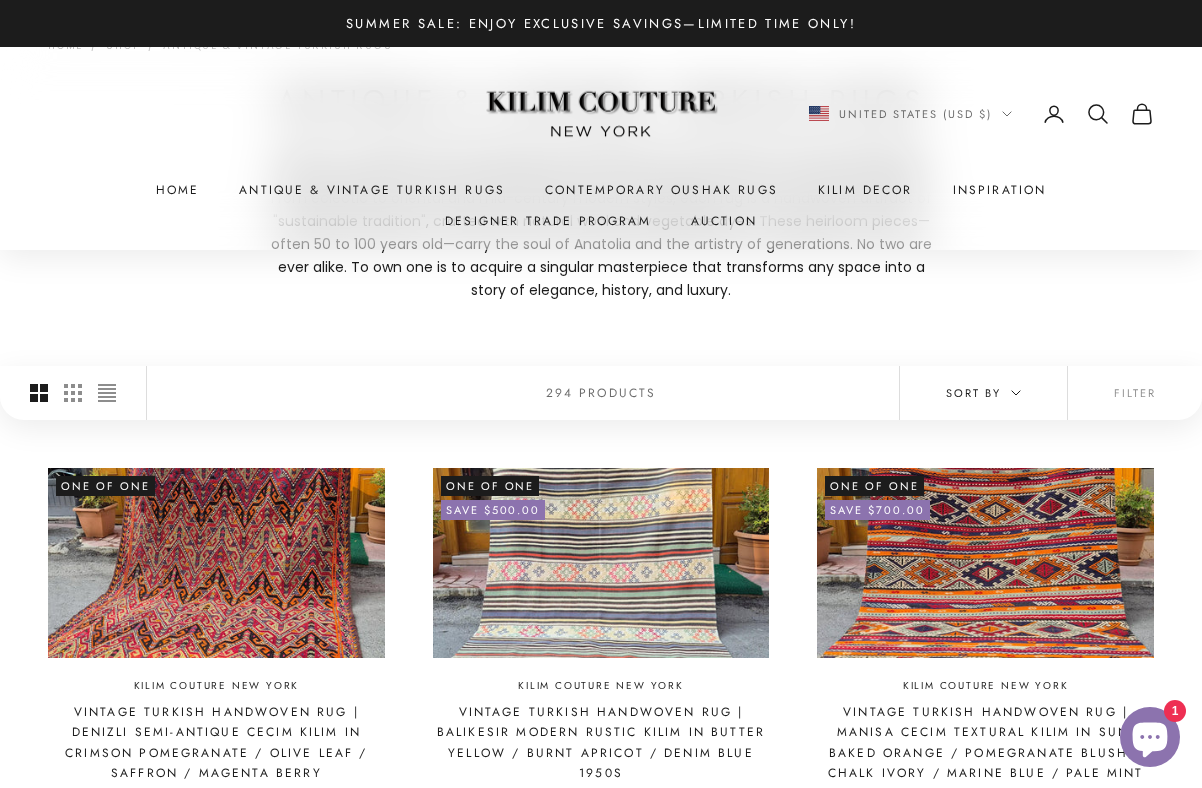 click on "Sort by" at bounding box center [983, 393] 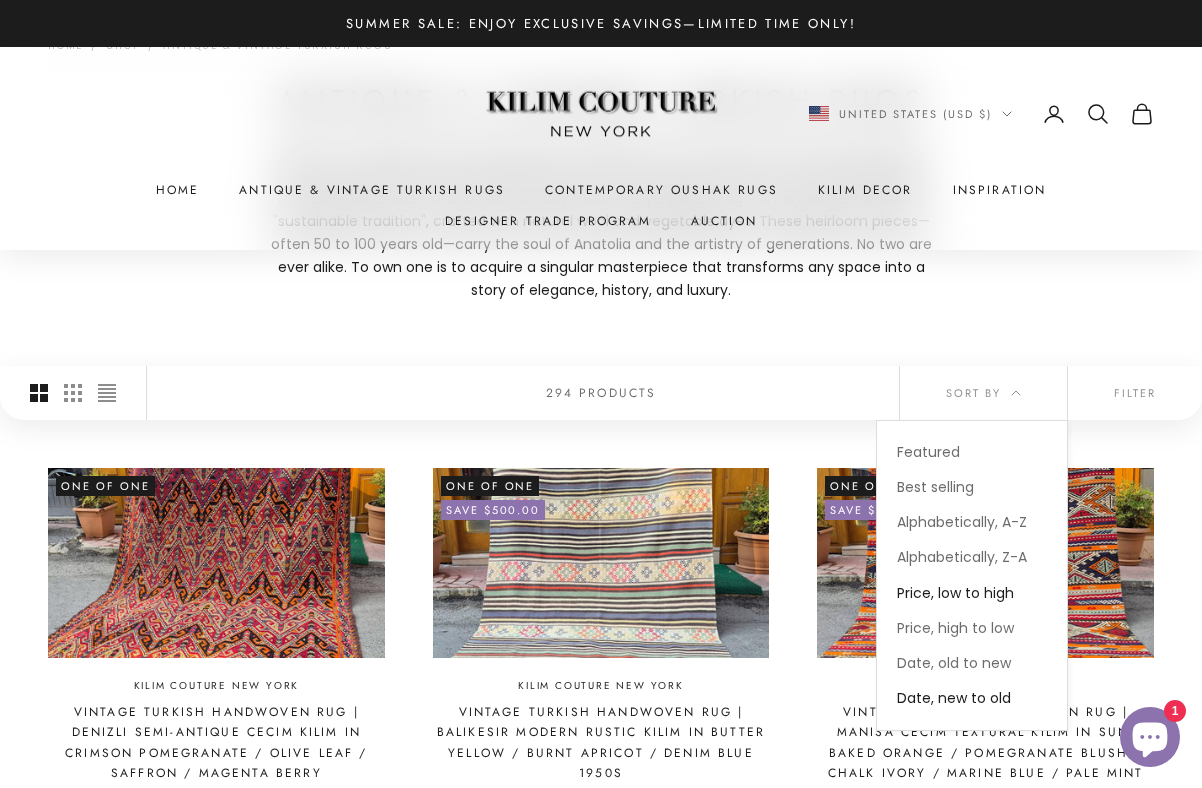 click on "Price, low to high" at bounding box center [955, 593] 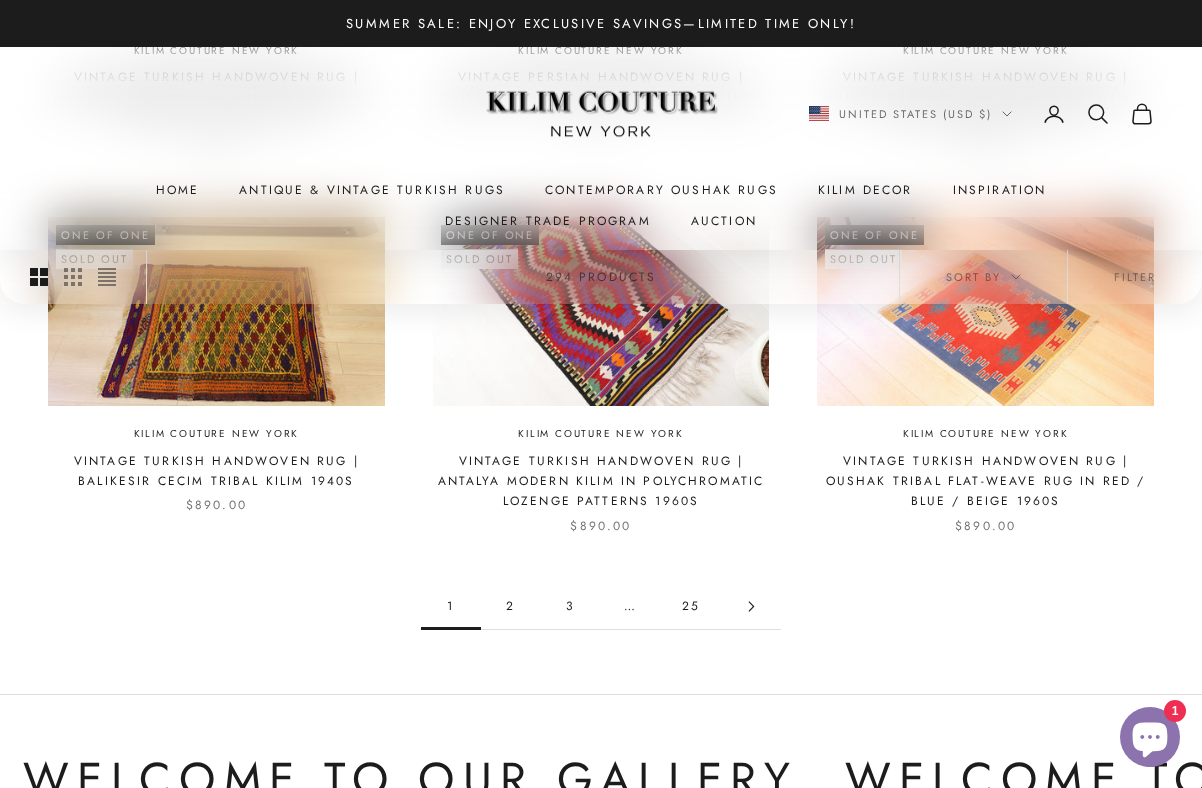 scroll, scrollTop: 1684, scrollLeft: 0, axis: vertical 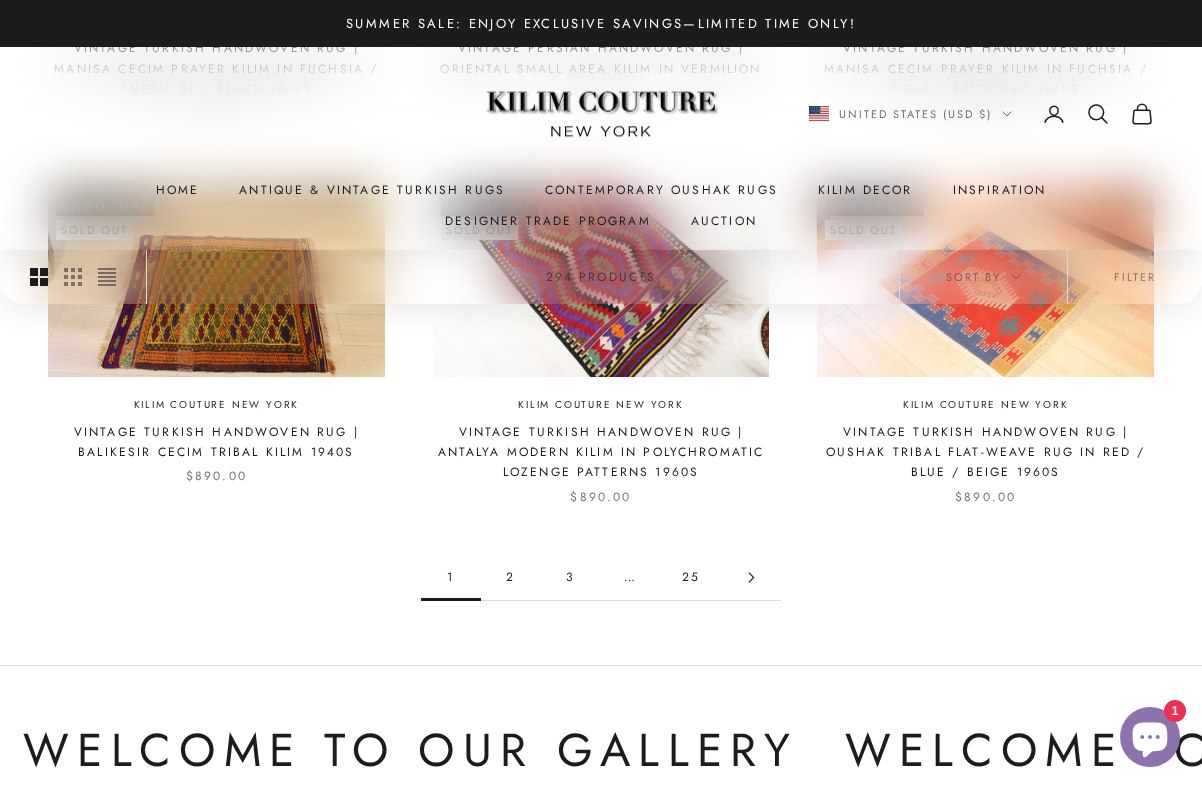 click on "2" at bounding box center (511, 577) 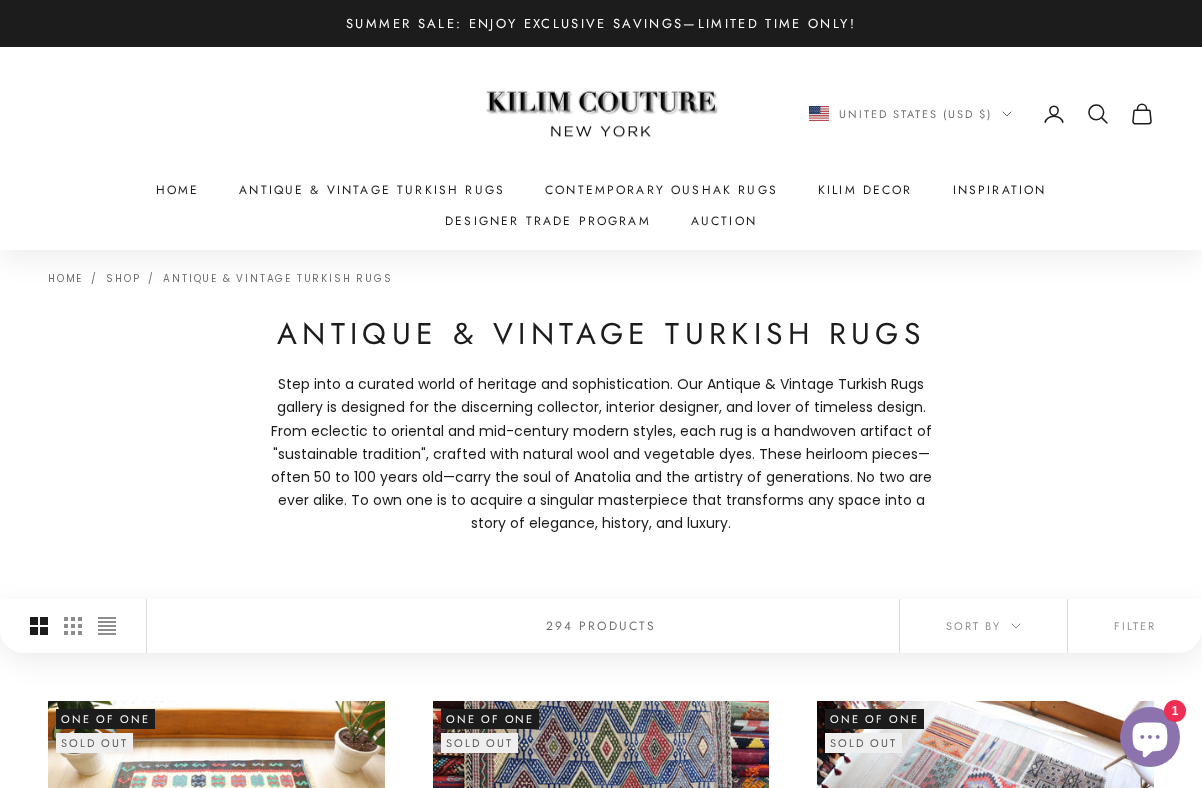 scroll, scrollTop: 0, scrollLeft: 0, axis: both 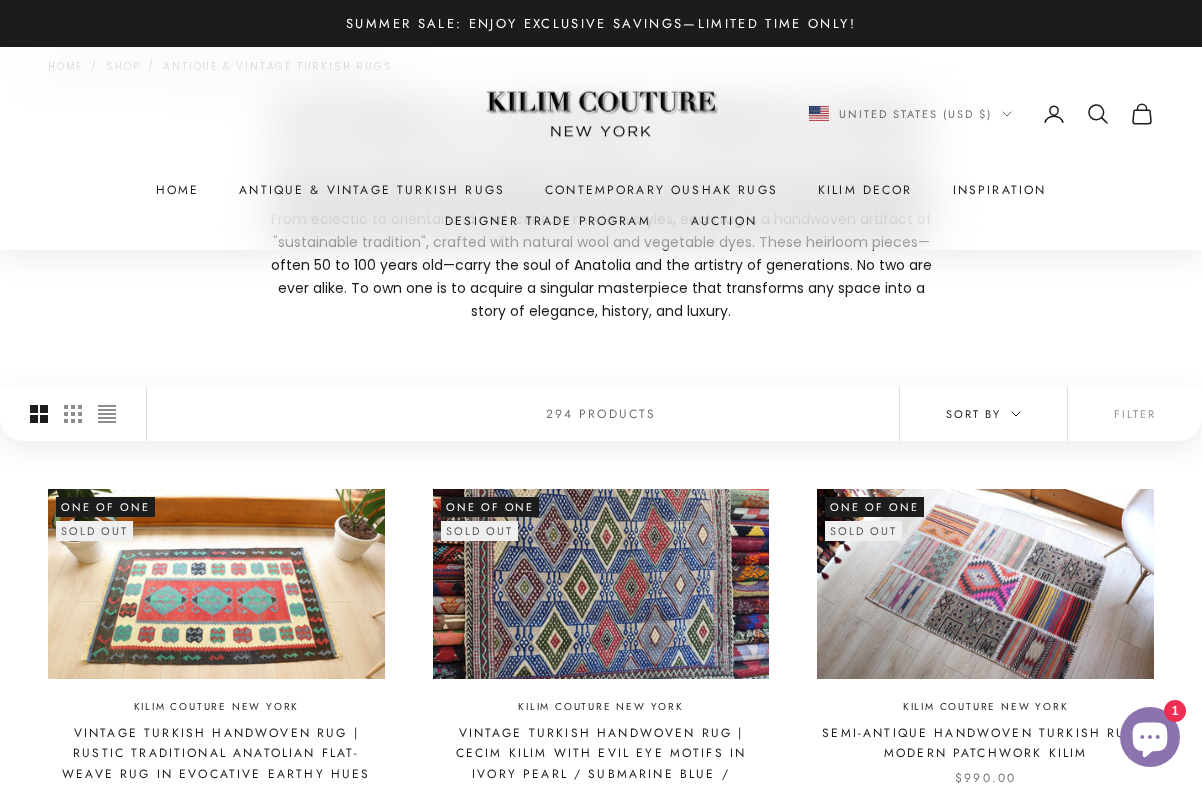 click on "Sort by" at bounding box center [983, 414] 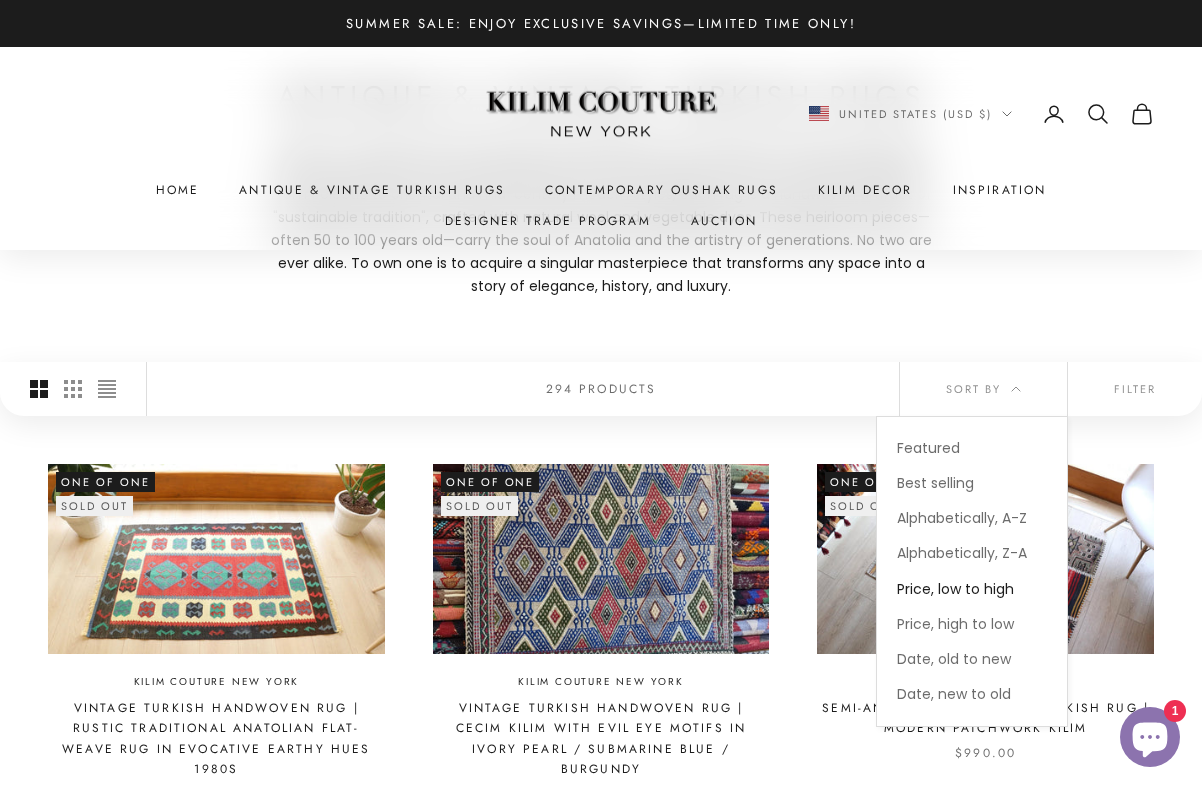 scroll, scrollTop: 240, scrollLeft: 0, axis: vertical 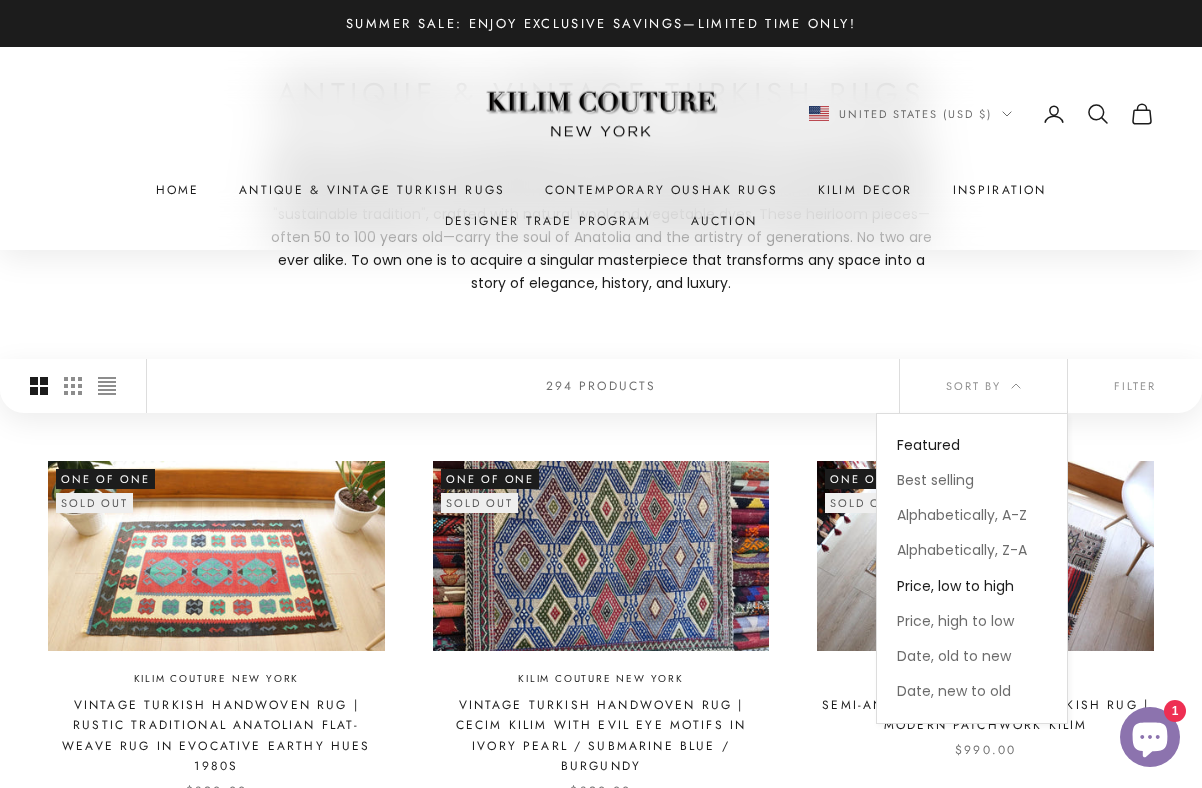 click on "Featured" at bounding box center [928, 445] 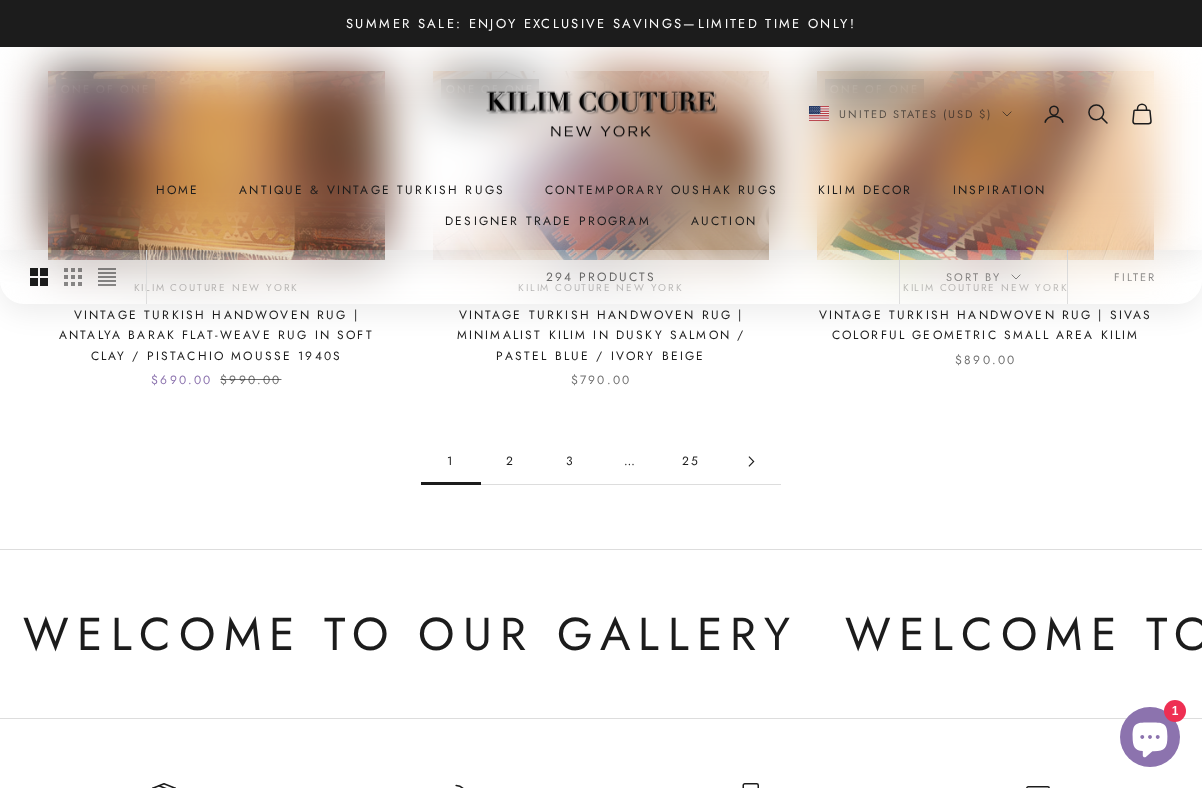 scroll, scrollTop: 1817, scrollLeft: 0, axis: vertical 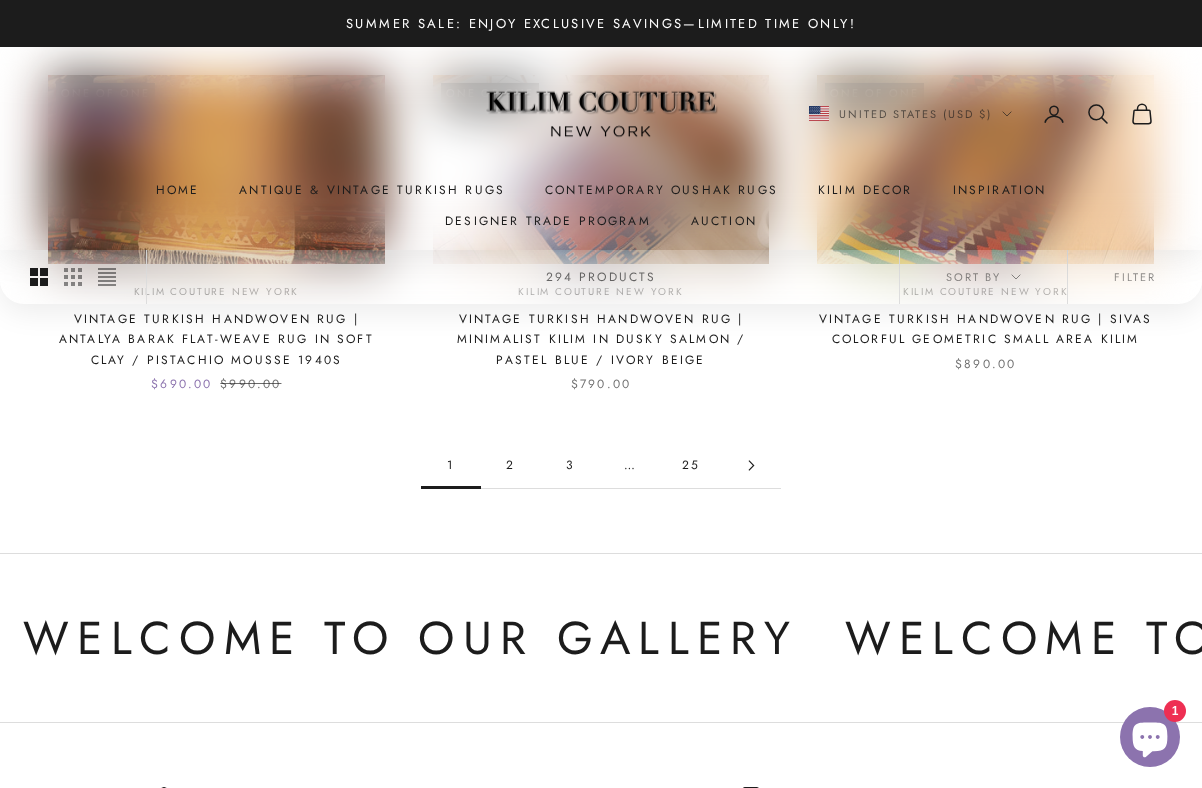 click on "2" at bounding box center [511, 465] 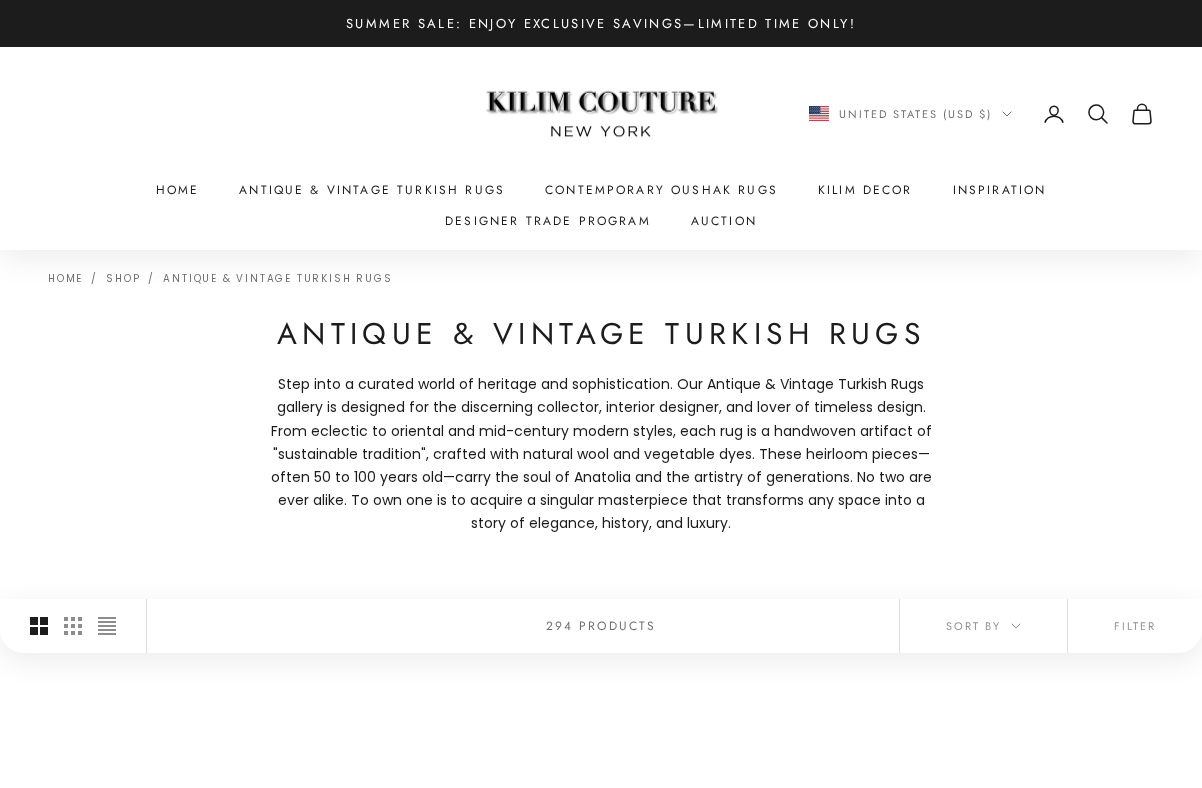 scroll, scrollTop: 0, scrollLeft: 0, axis: both 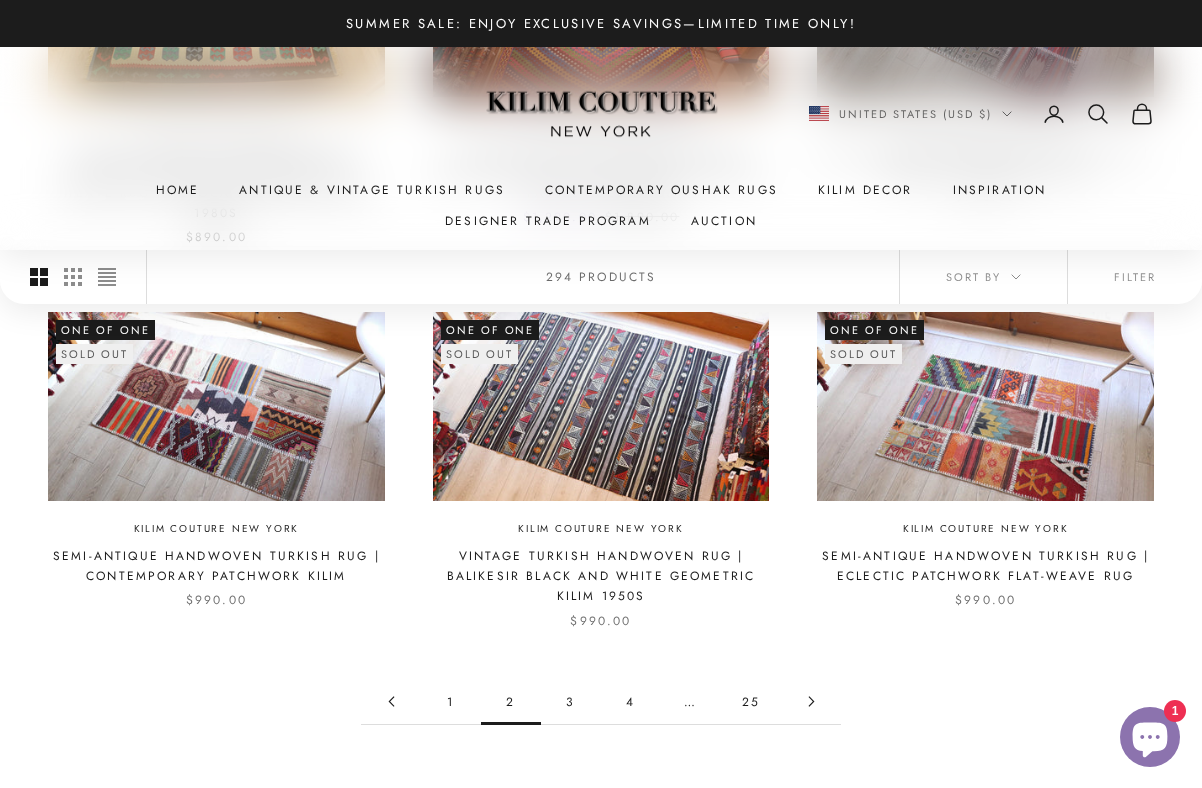 click on "3" at bounding box center (571, 701) 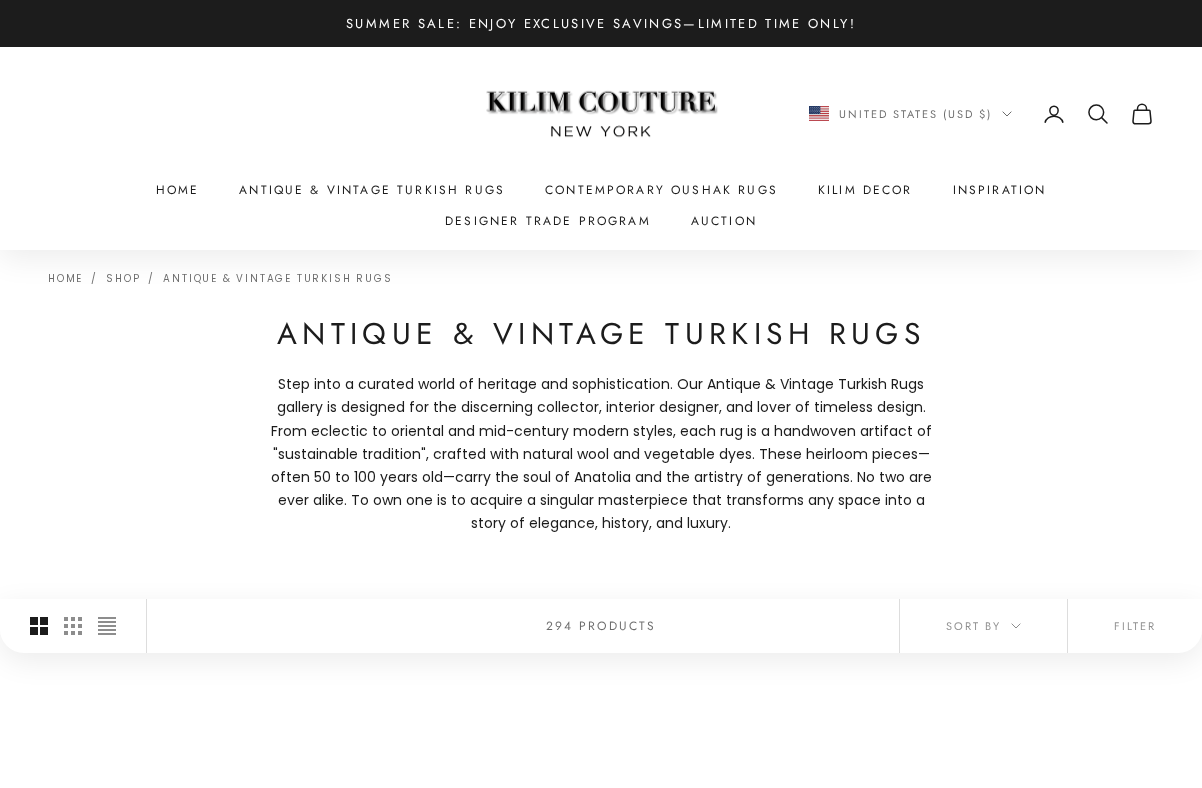 scroll, scrollTop: 0, scrollLeft: 0, axis: both 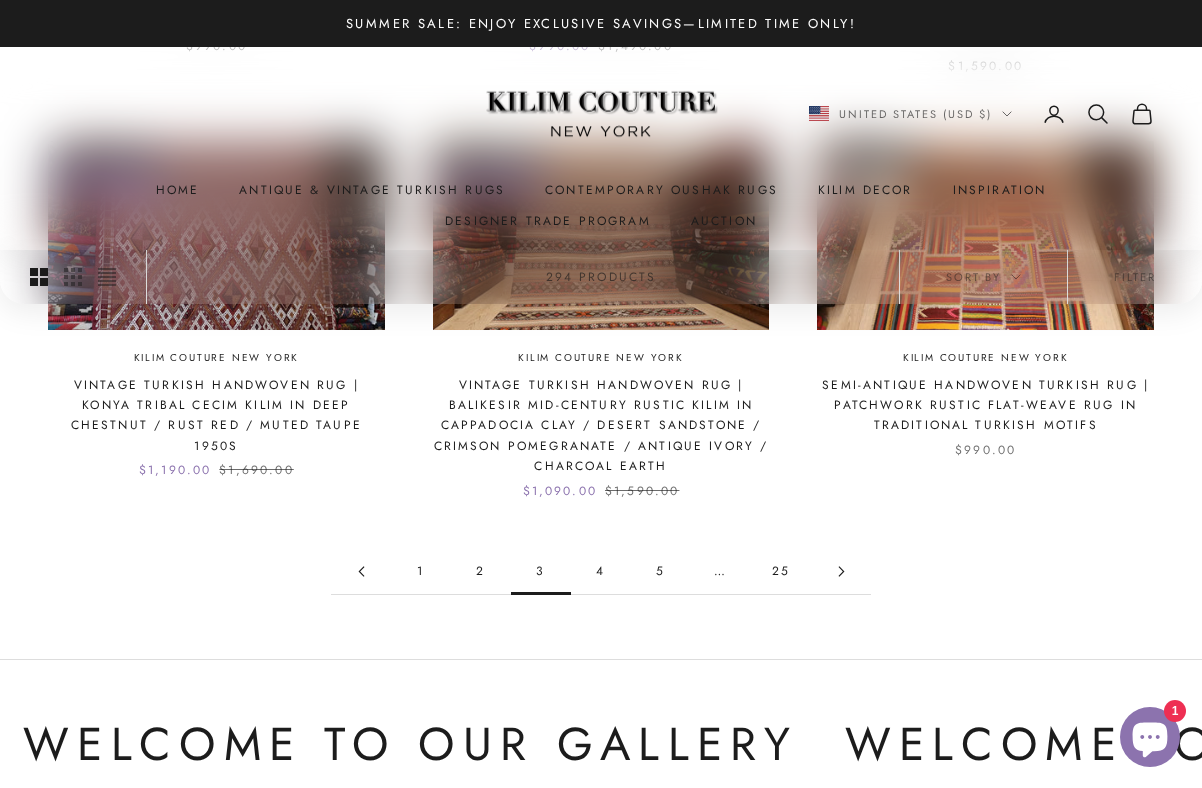 click on "4" at bounding box center [601, 571] 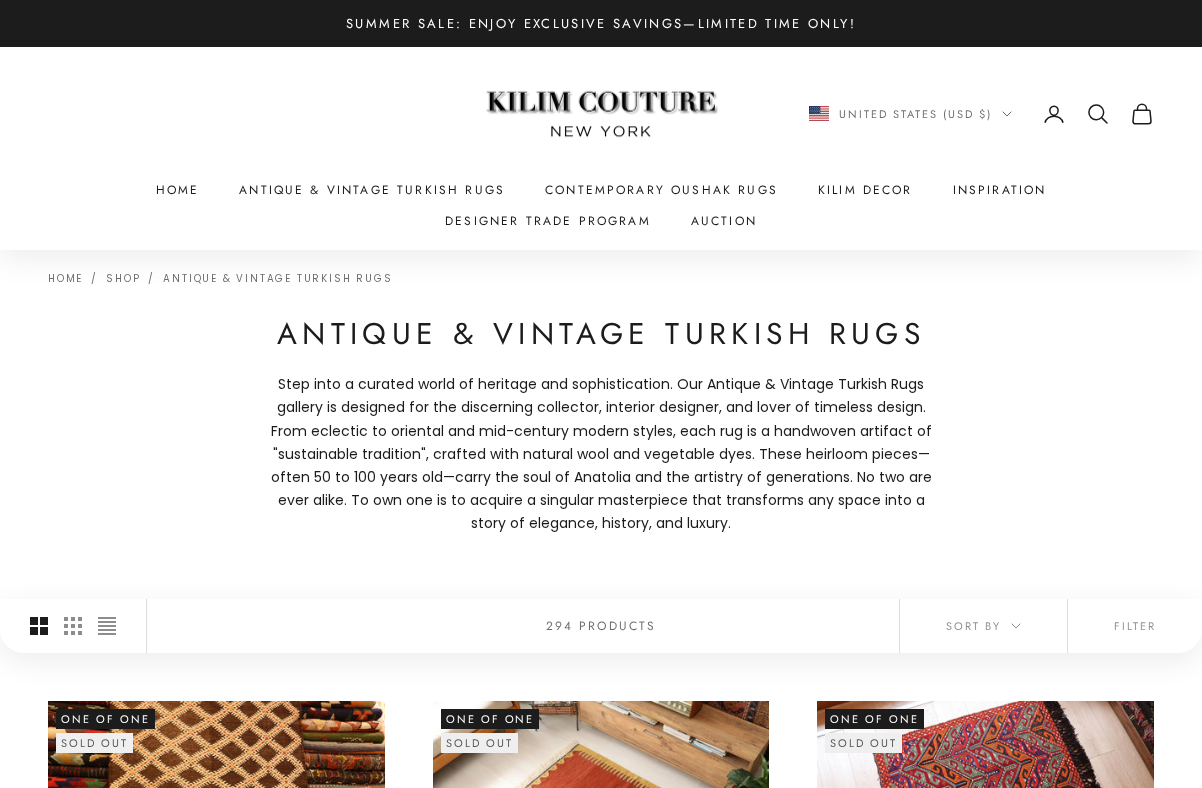 scroll, scrollTop: 0, scrollLeft: 0, axis: both 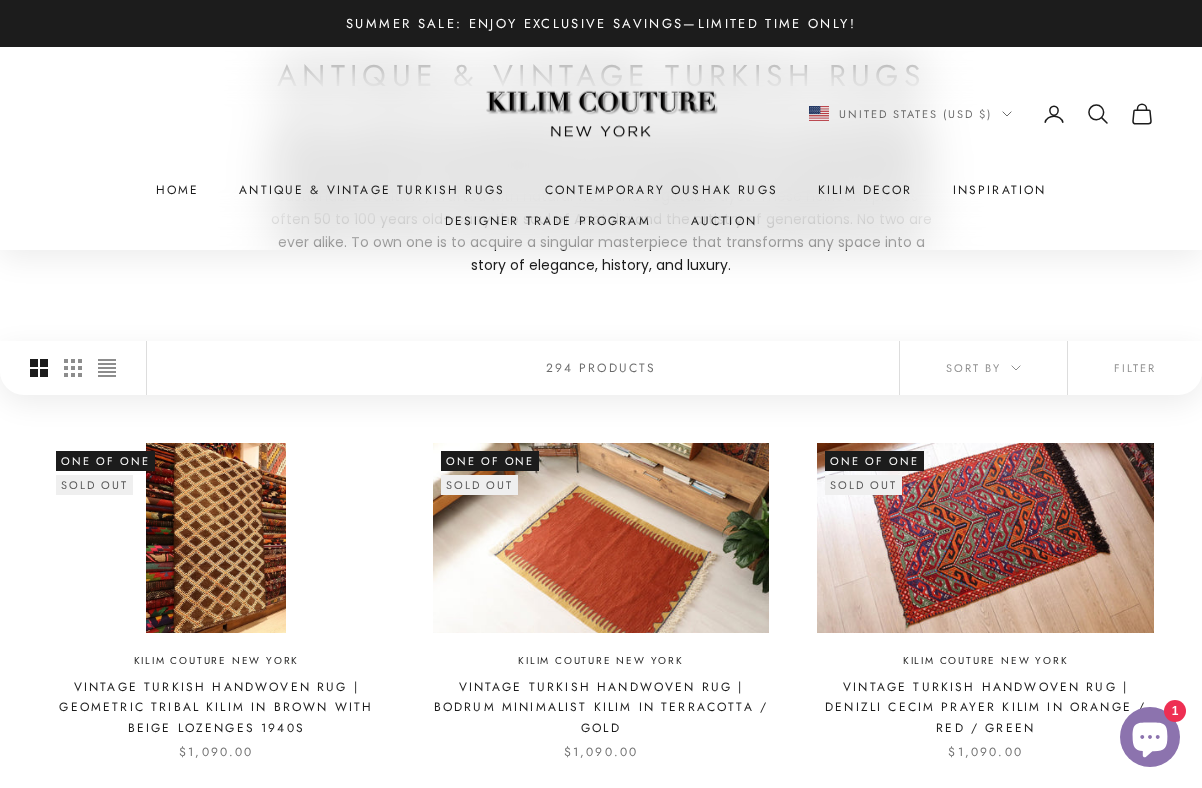 click at bounding box center [216, 537] 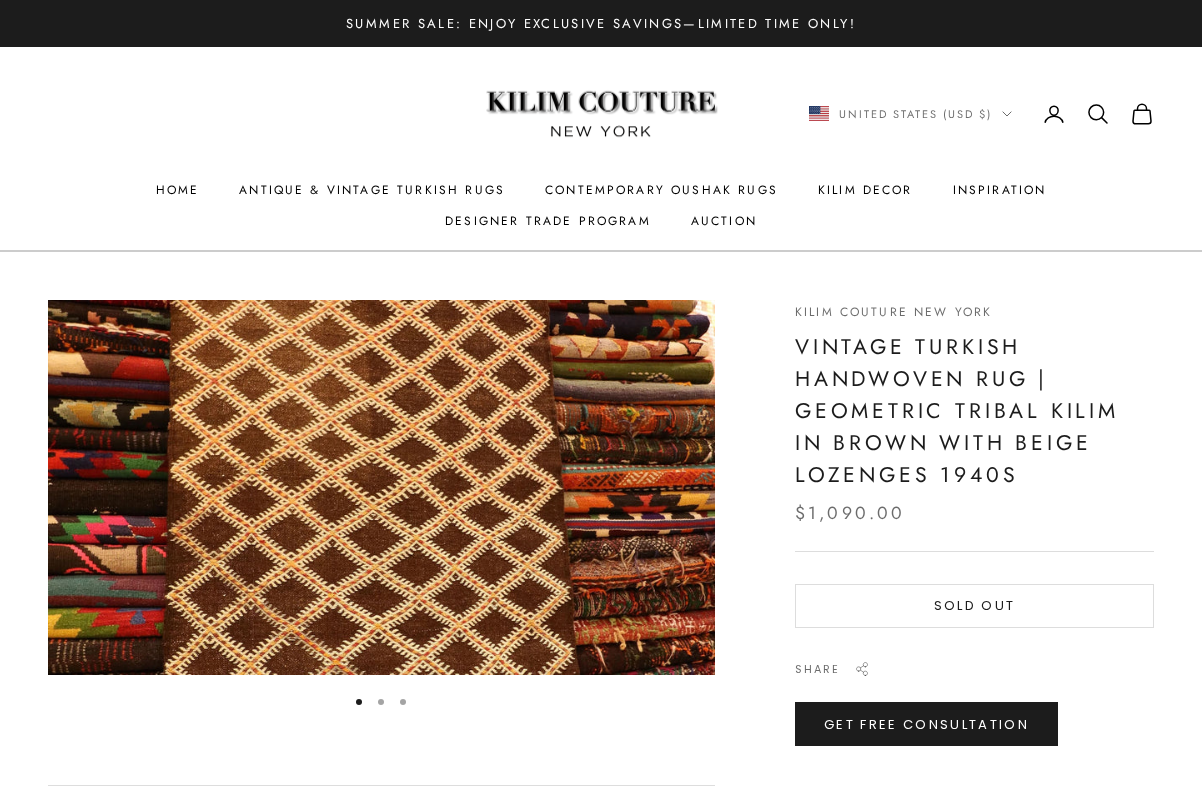scroll, scrollTop: 0, scrollLeft: 0, axis: both 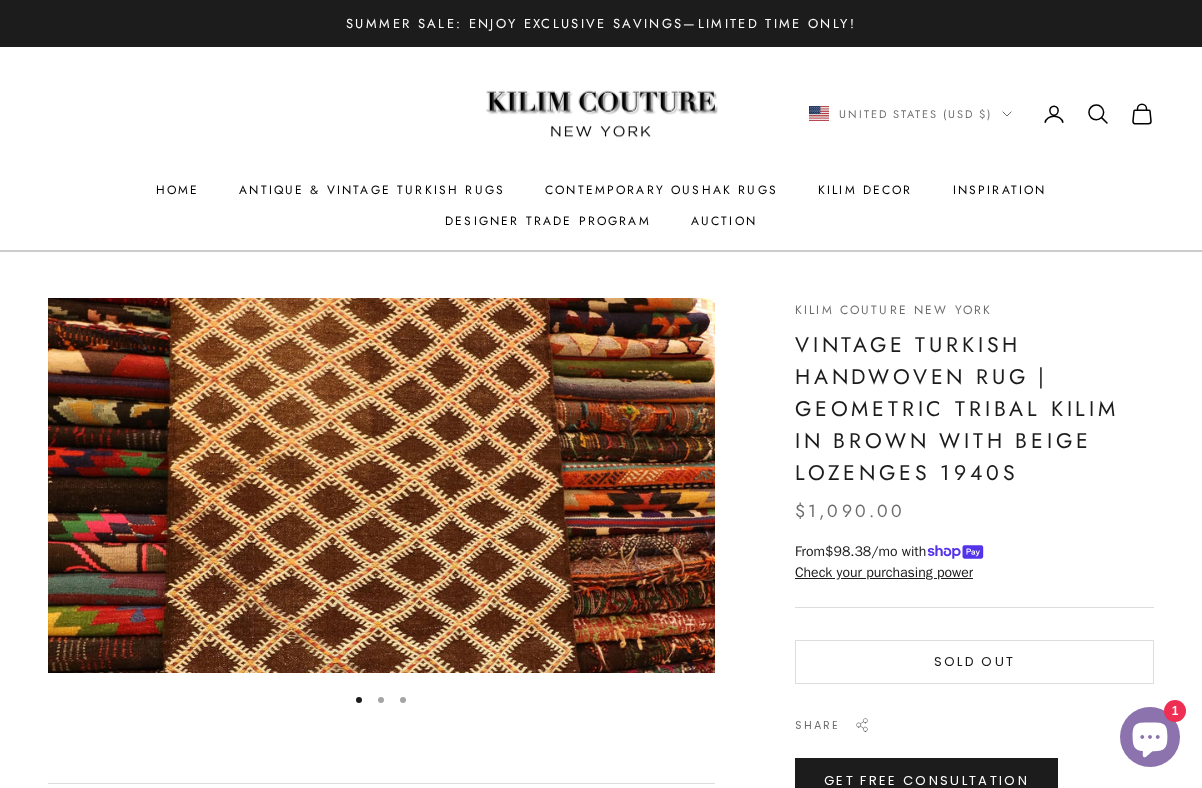 click at bounding box center [381, 485] 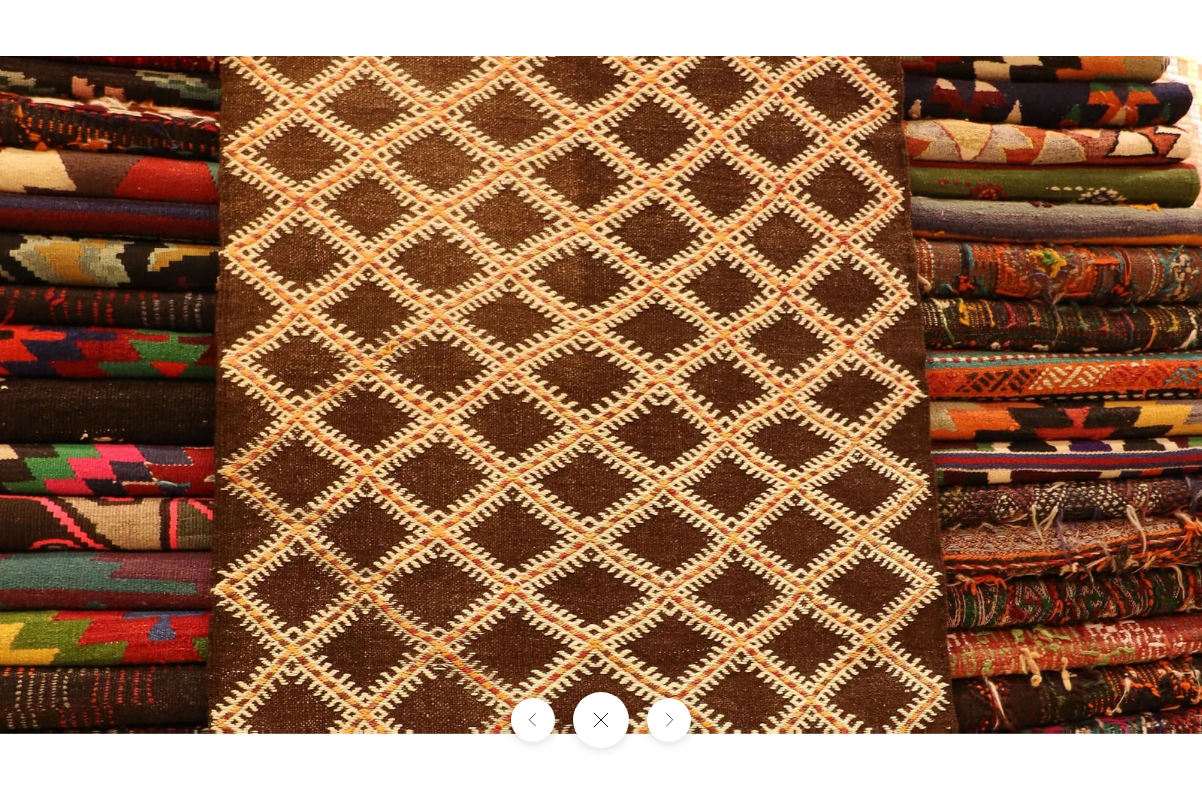 click at bounding box center [601, 394] 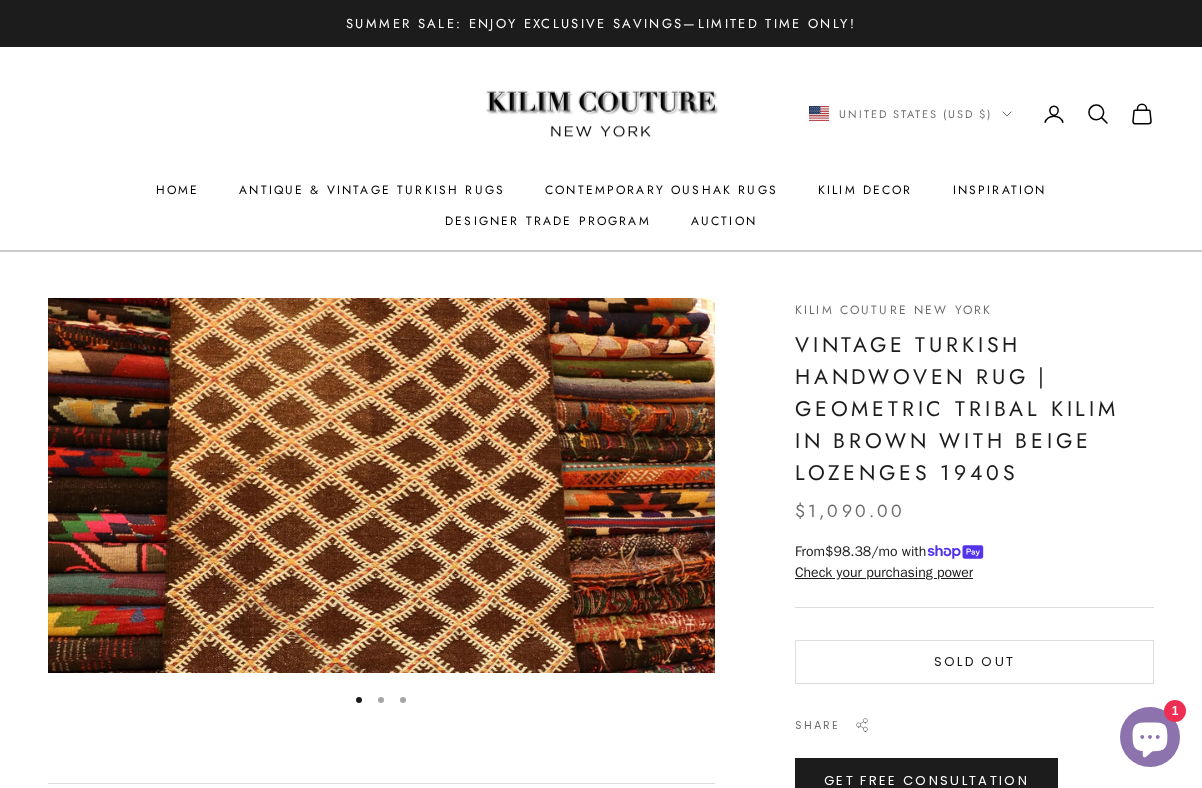 click at bounding box center (381, 485) 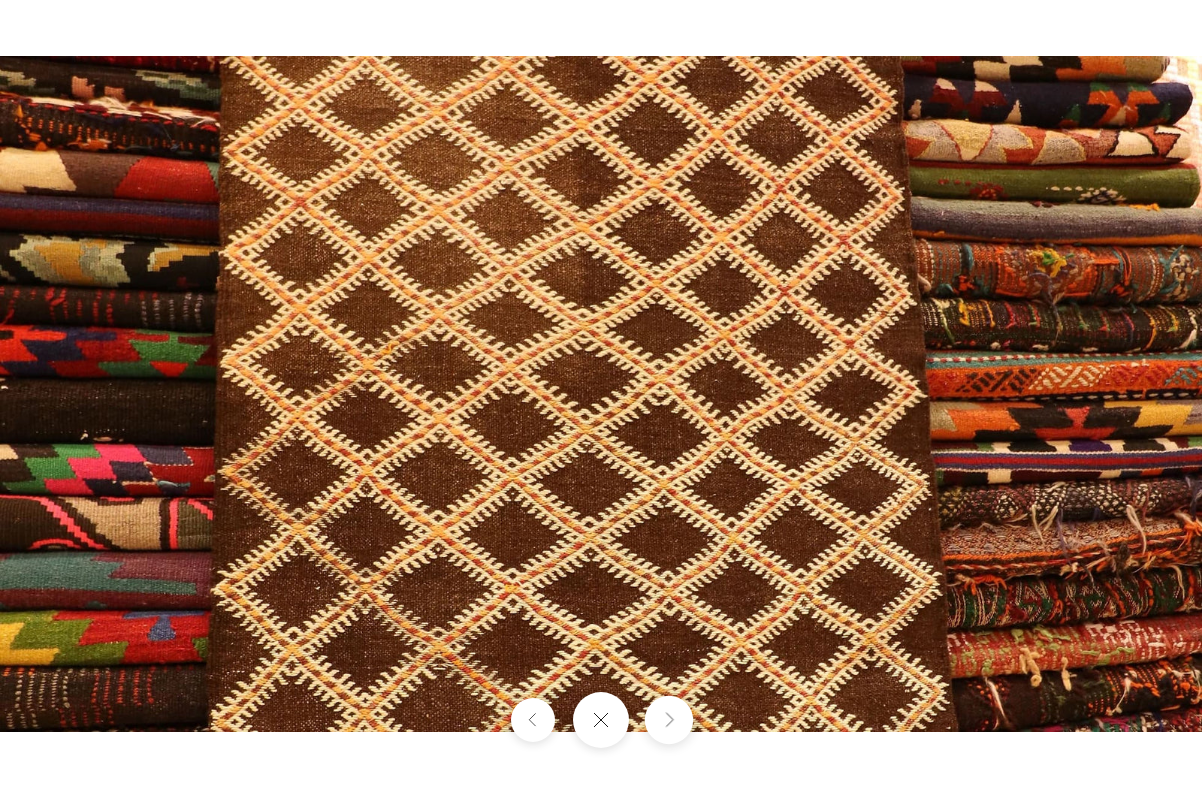 click at bounding box center (669, 720) 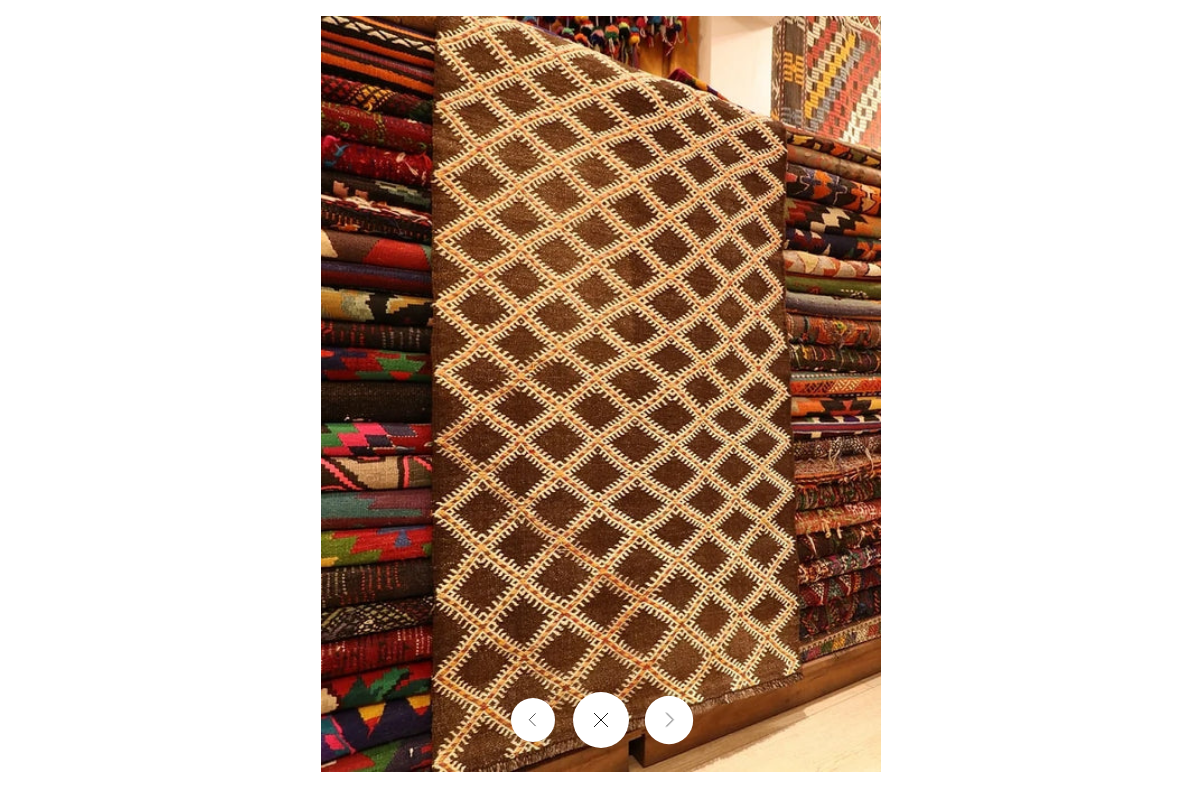 click at bounding box center [669, 720] 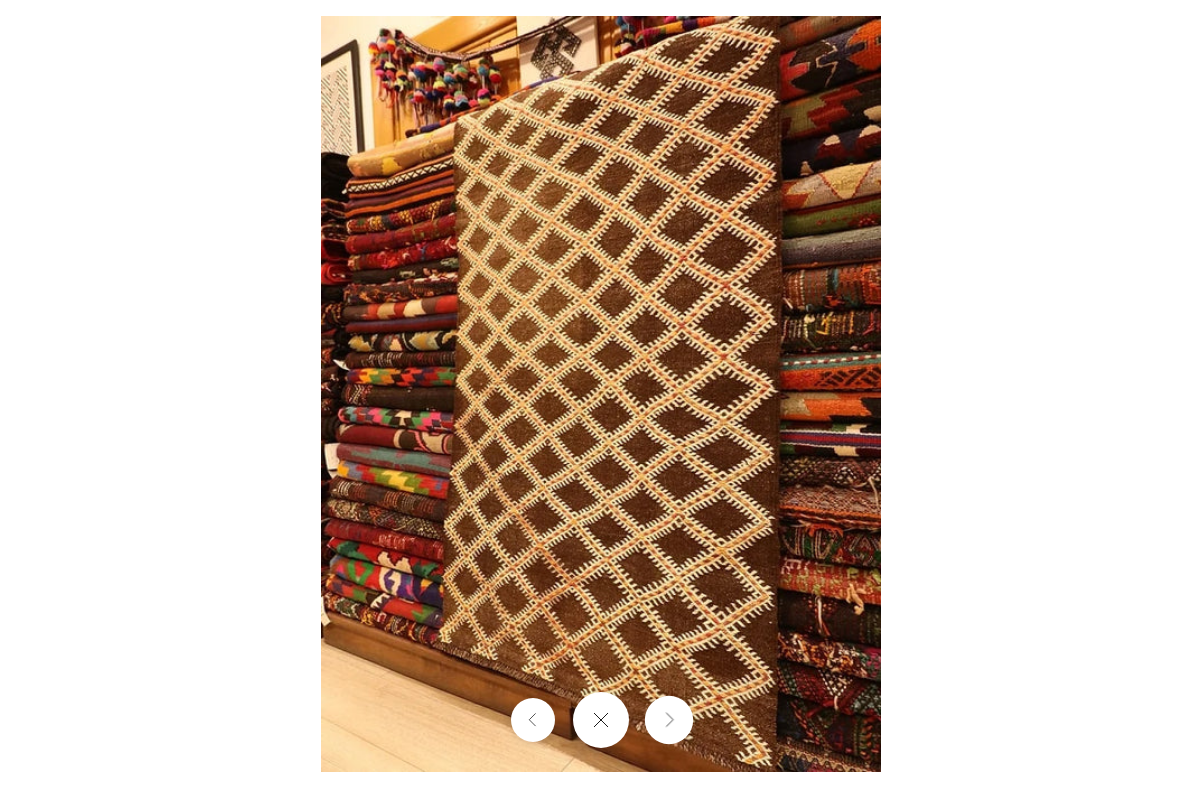 click at bounding box center [669, 720] 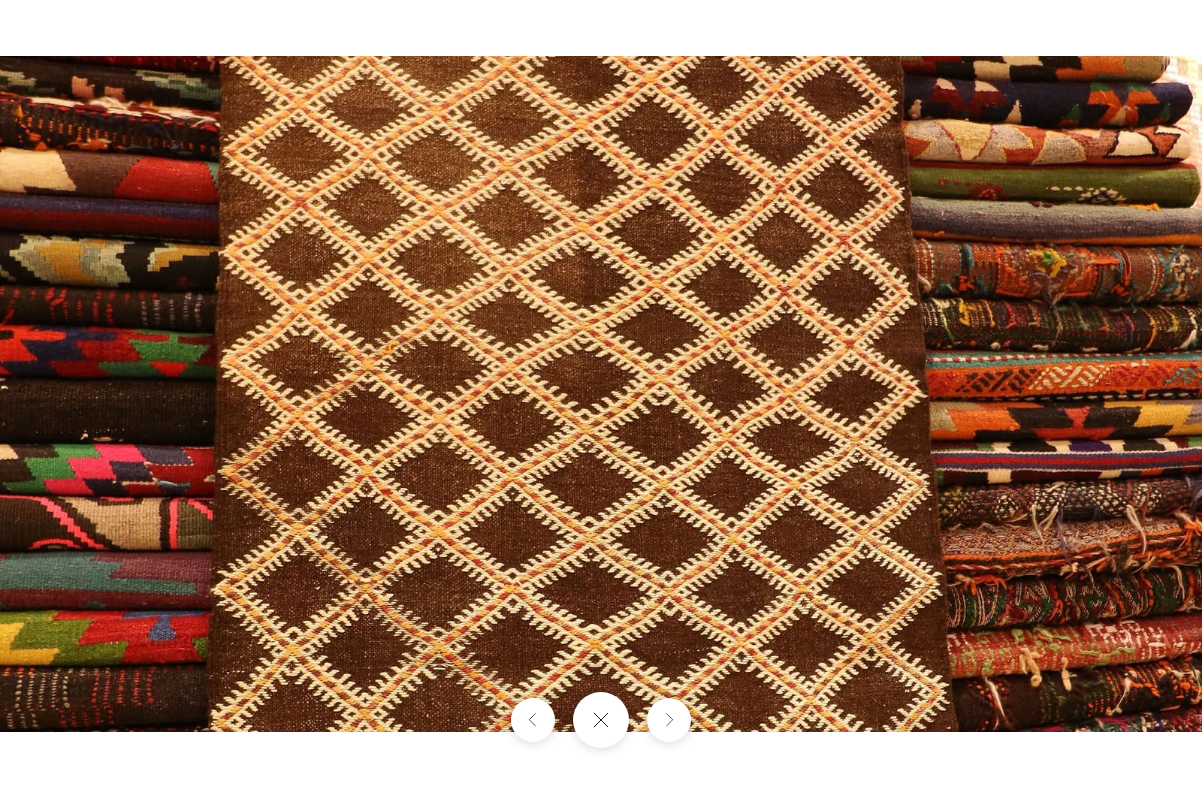 click at bounding box center (601, 394) 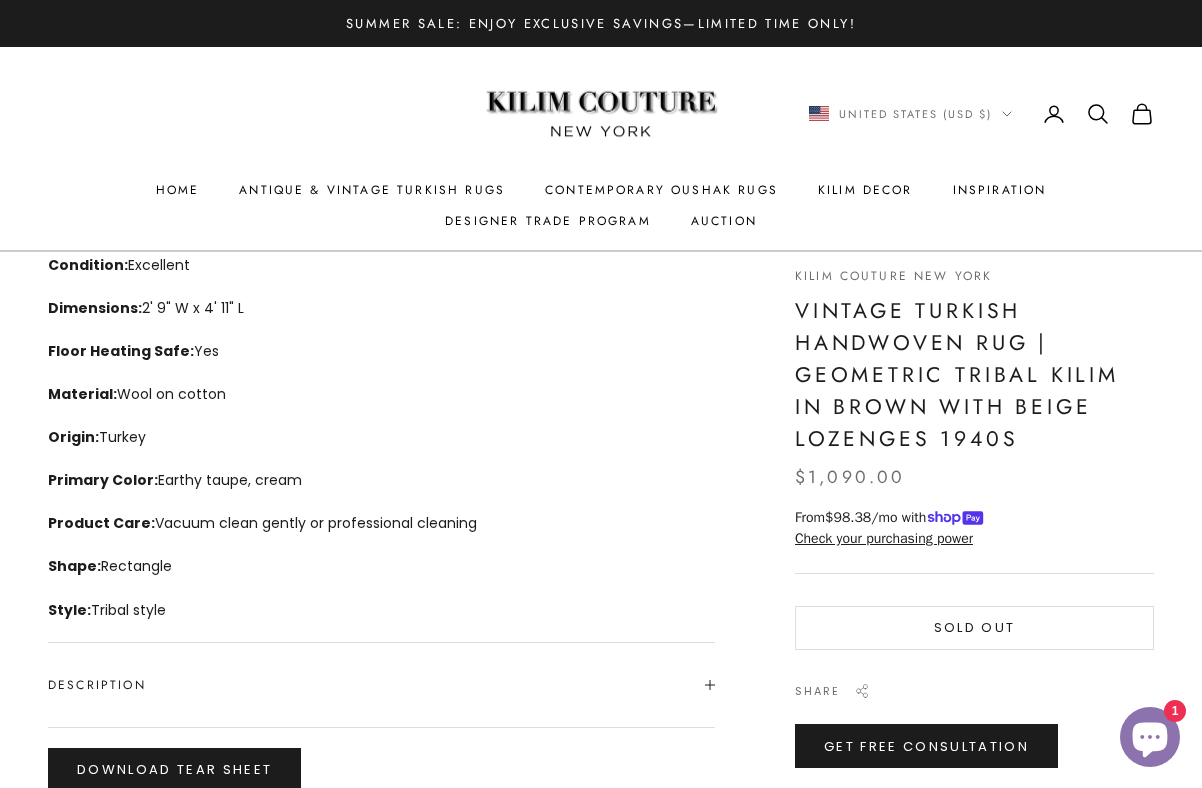 scroll, scrollTop: 657, scrollLeft: 0, axis: vertical 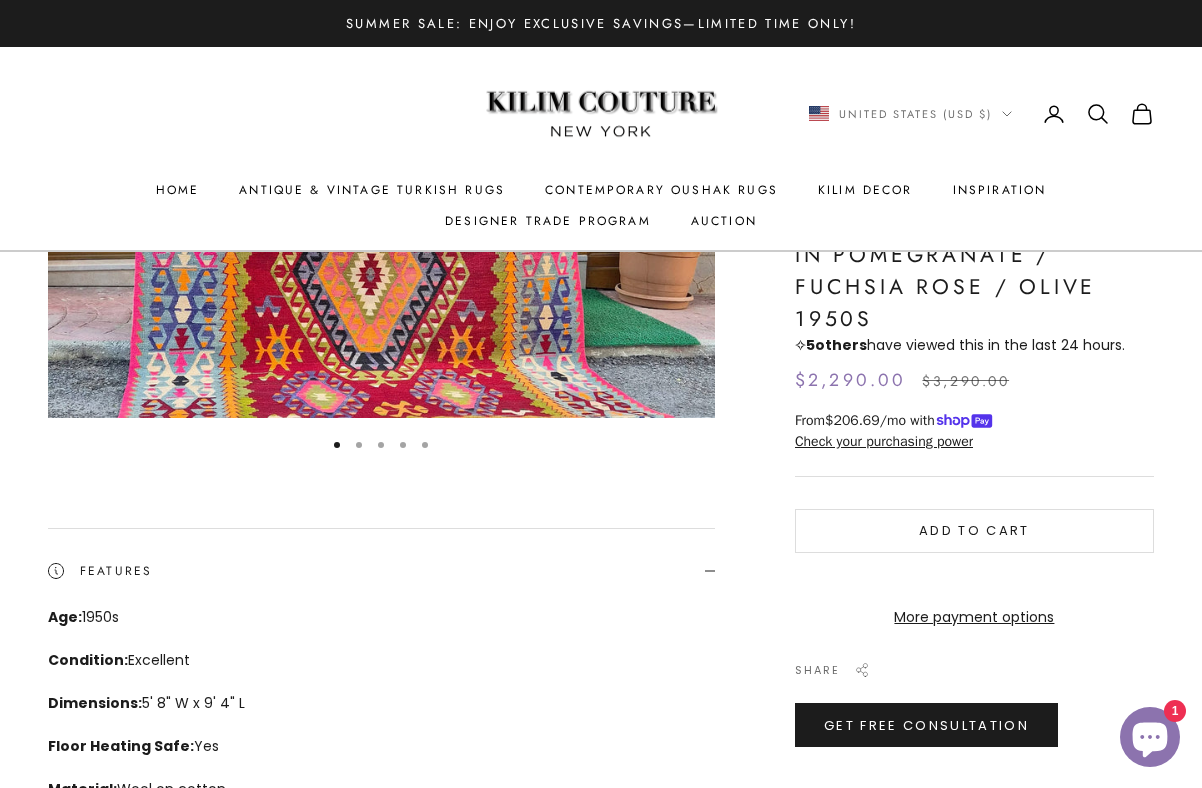 click at bounding box center (797, 580) 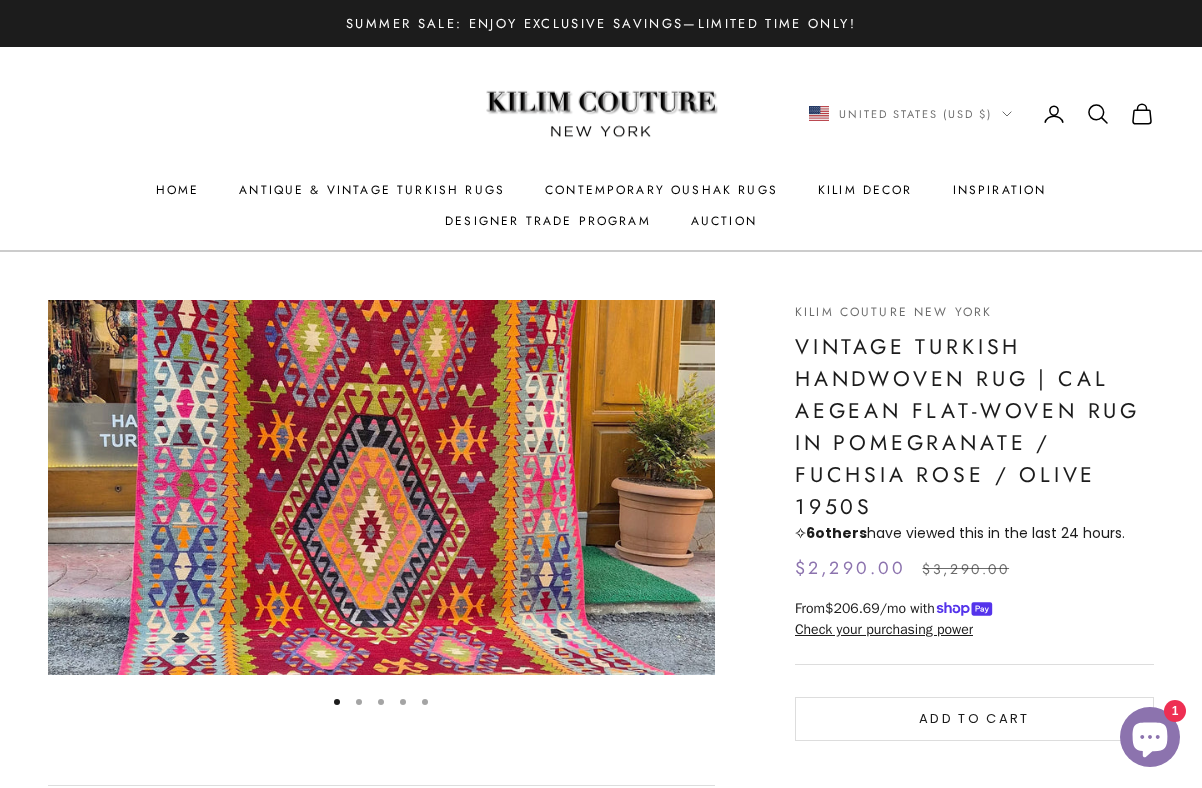 scroll, scrollTop: 257, scrollLeft: 0, axis: vertical 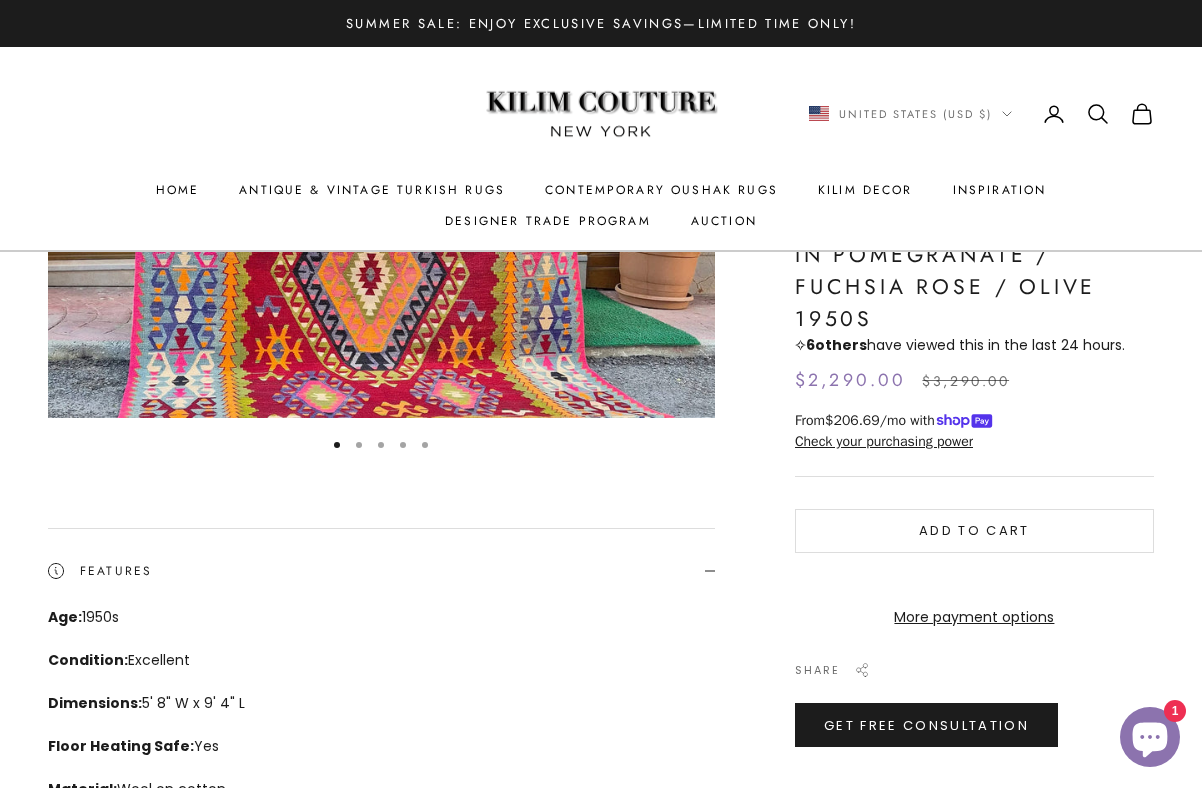 click on "Summer Sale: Enjoy Exclusive Savings—Limited Time Only!" at bounding box center (601, 23) 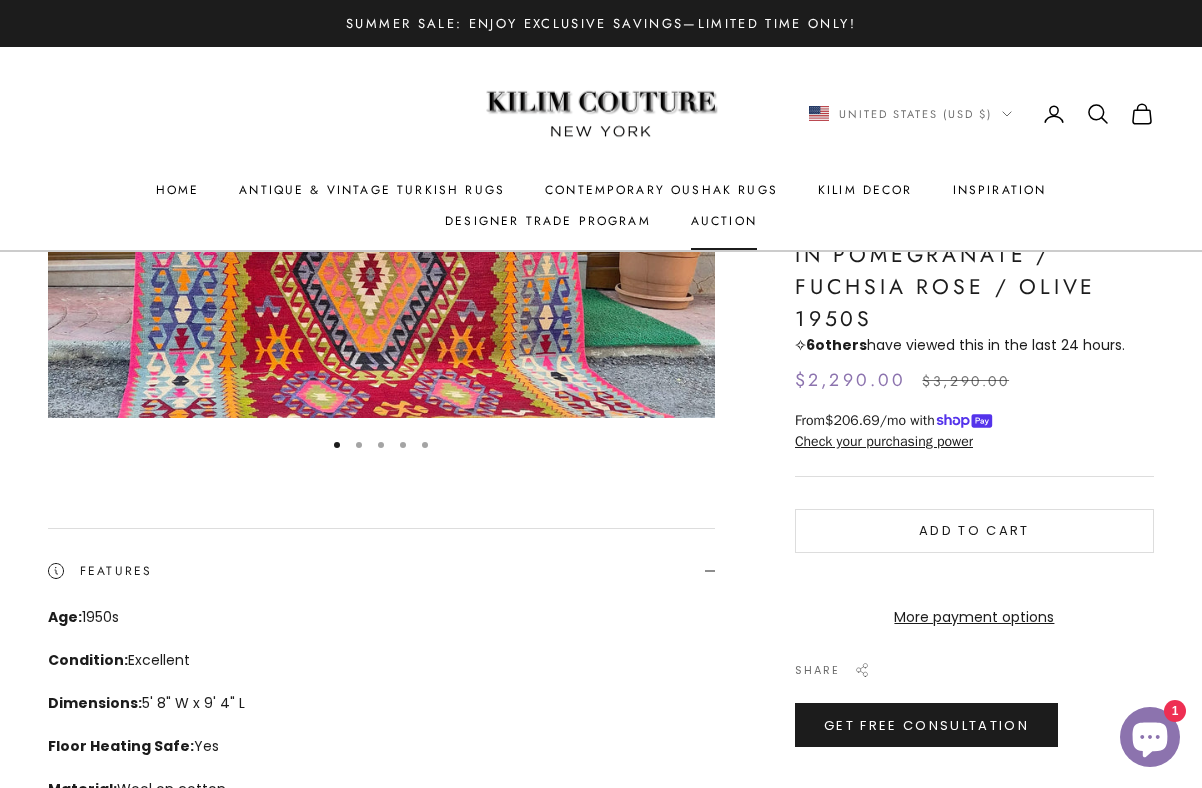 click on "Auction" at bounding box center [724, 221] 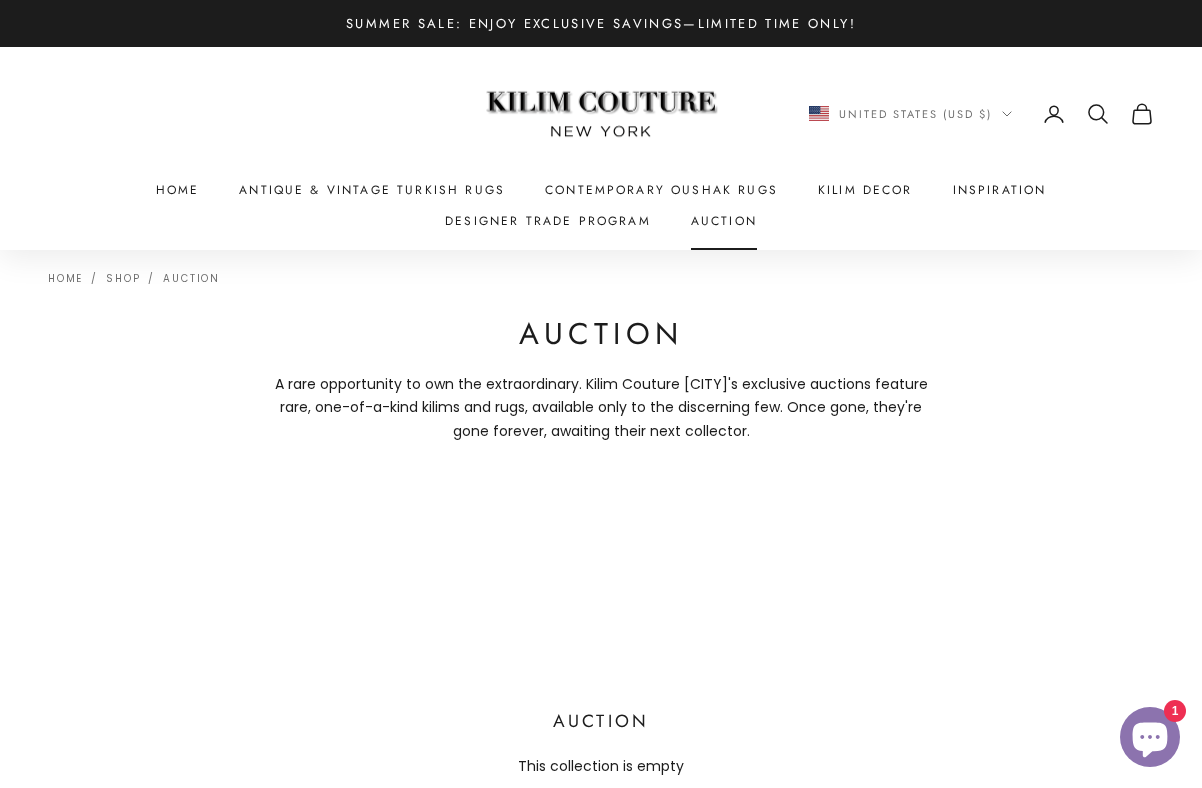 scroll, scrollTop: 0, scrollLeft: 0, axis: both 